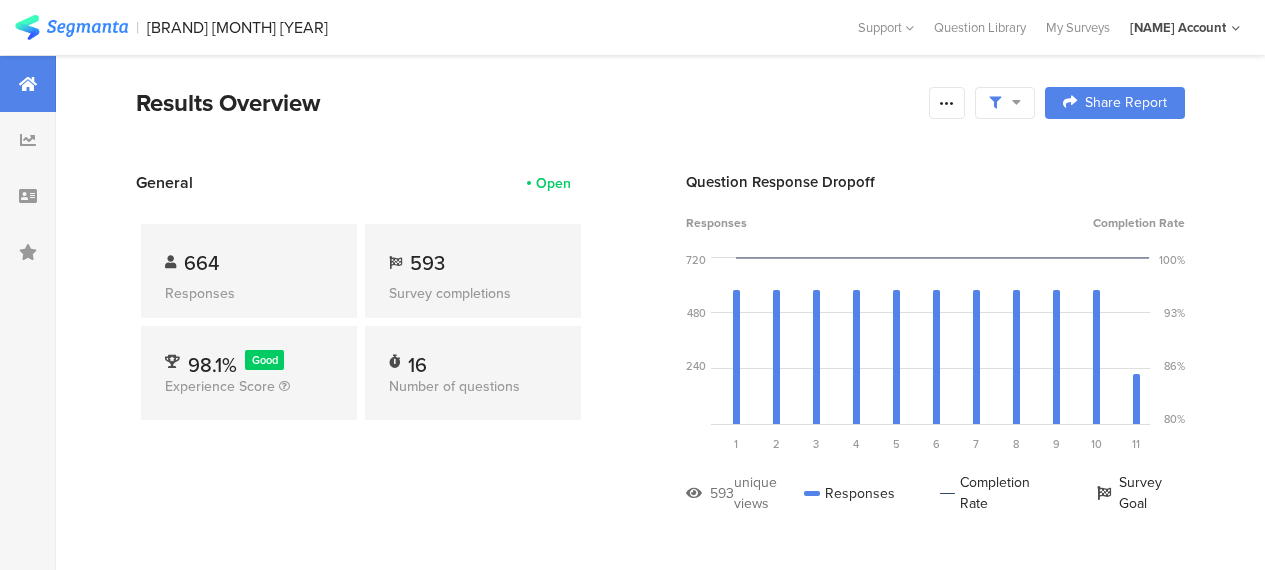 scroll, scrollTop: 0, scrollLeft: 0, axis: both 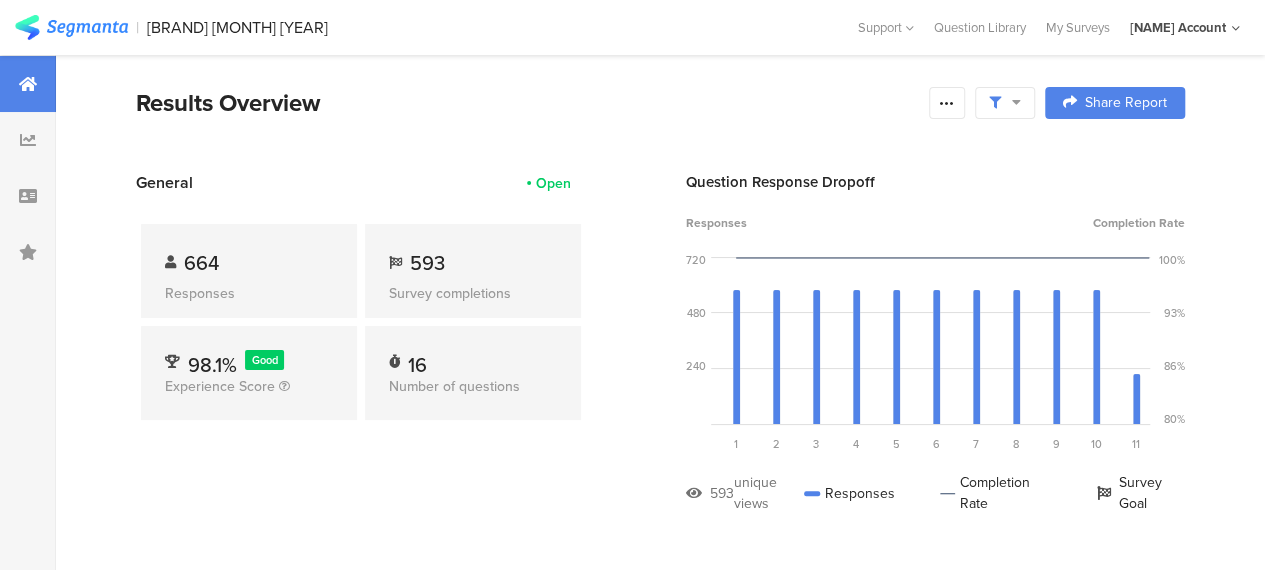 click at bounding box center [1016, 102] 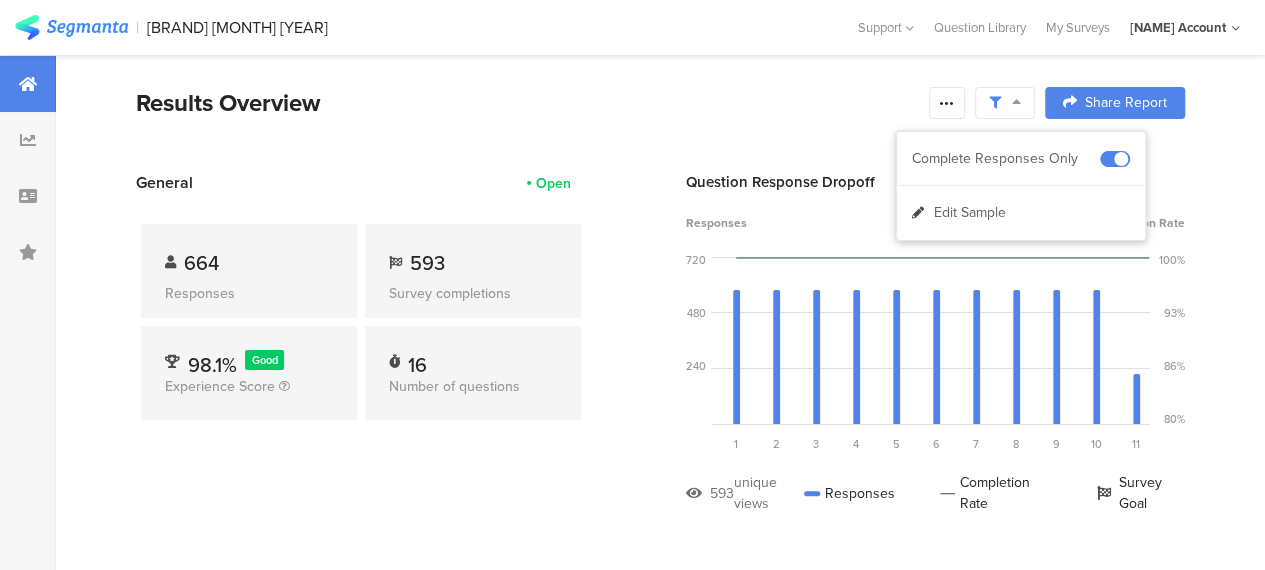 click on "Results Overview" at bounding box center [527, 103] 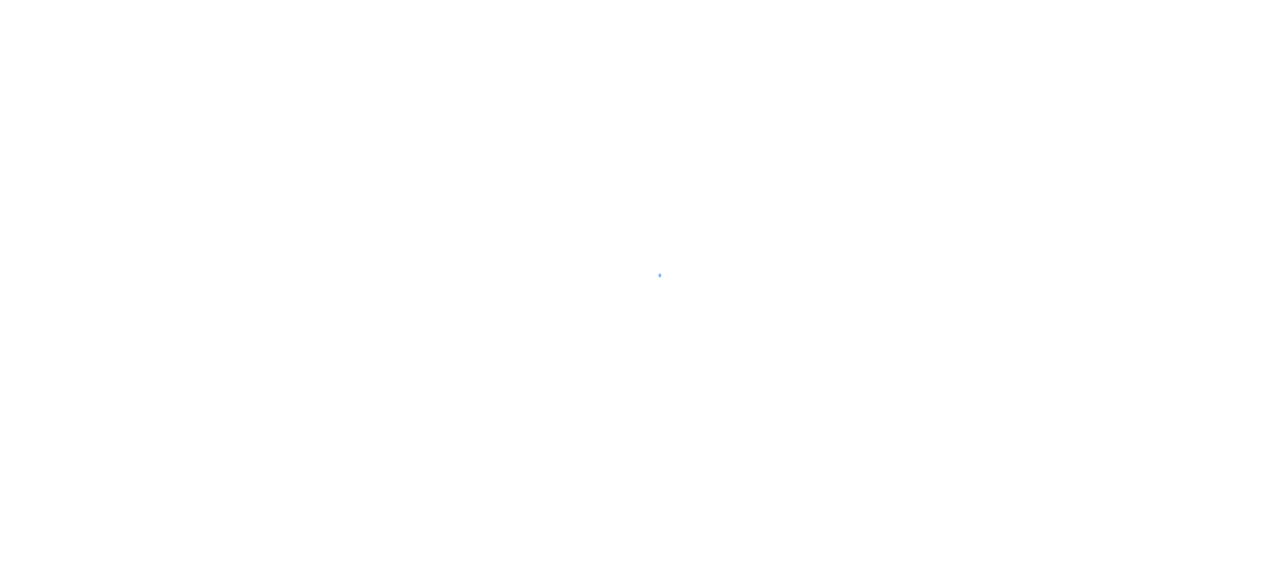 scroll, scrollTop: 0, scrollLeft: 0, axis: both 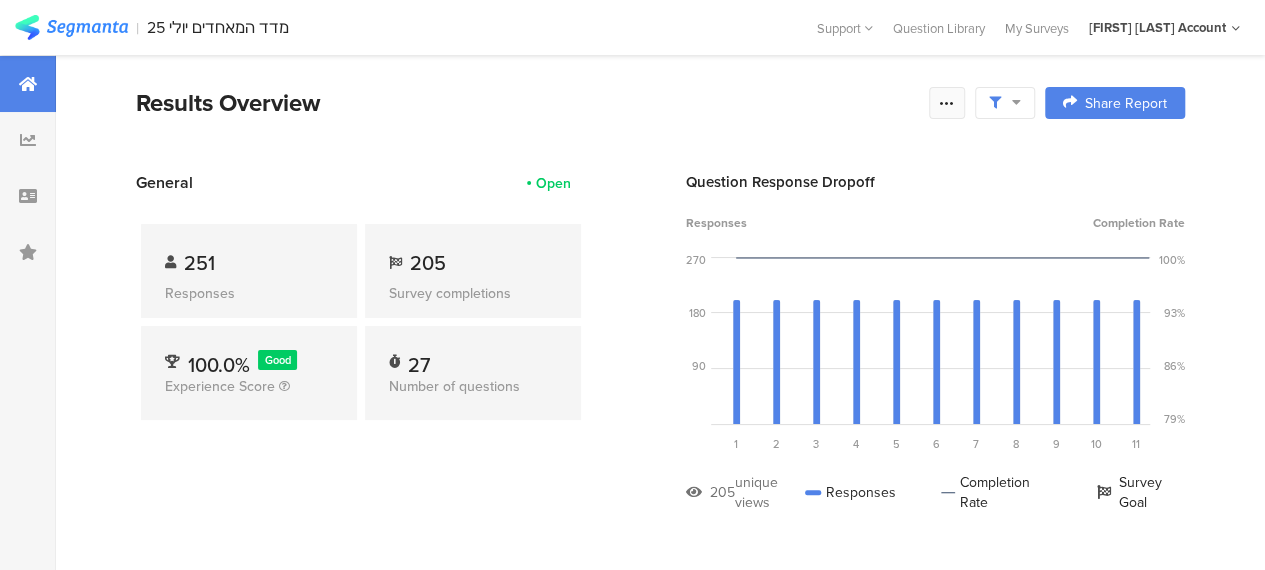 click at bounding box center [947, 103] 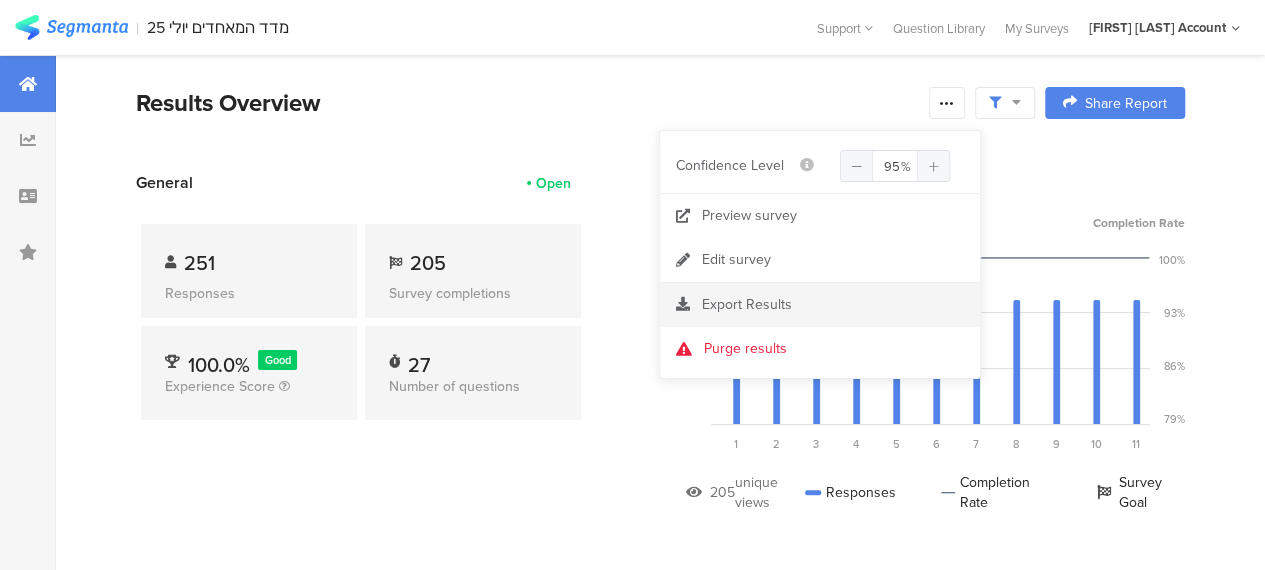 click on "Export Results" at bounding box center [747, 304] 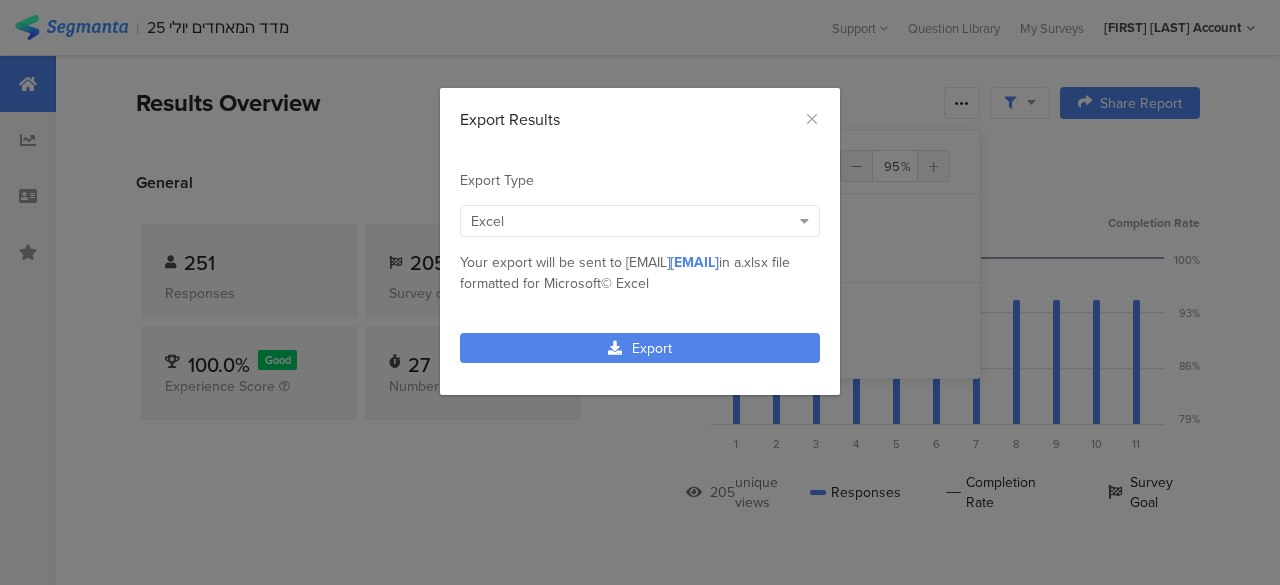 click at bounding box center [804, 221] 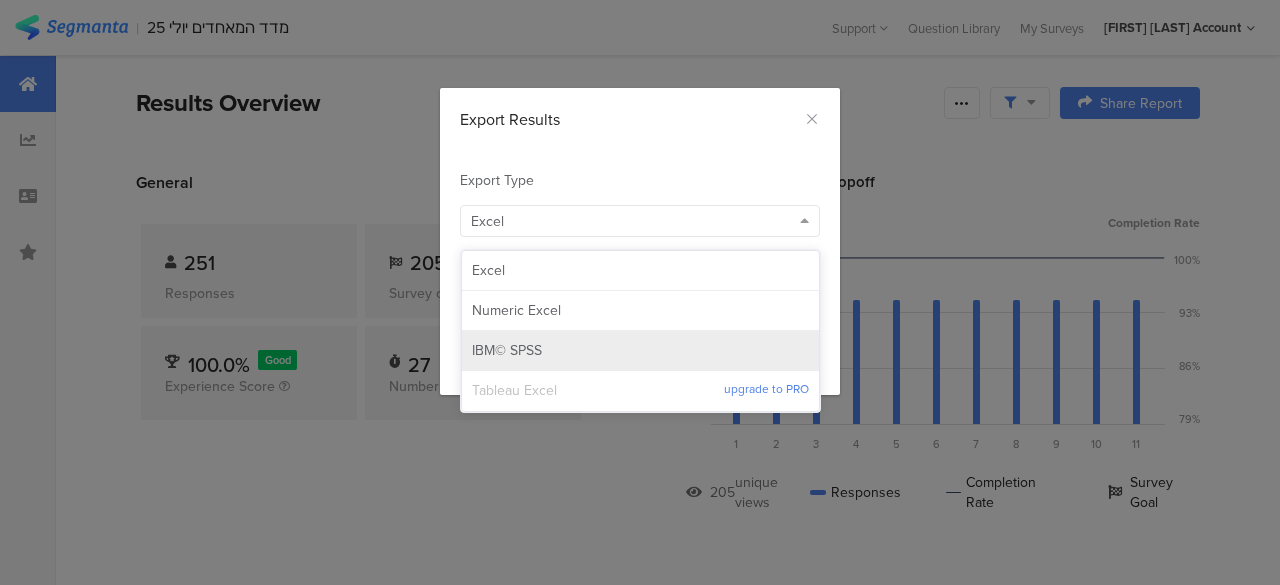 click on "IBM© SPSS" at bounding box center (488, 271) 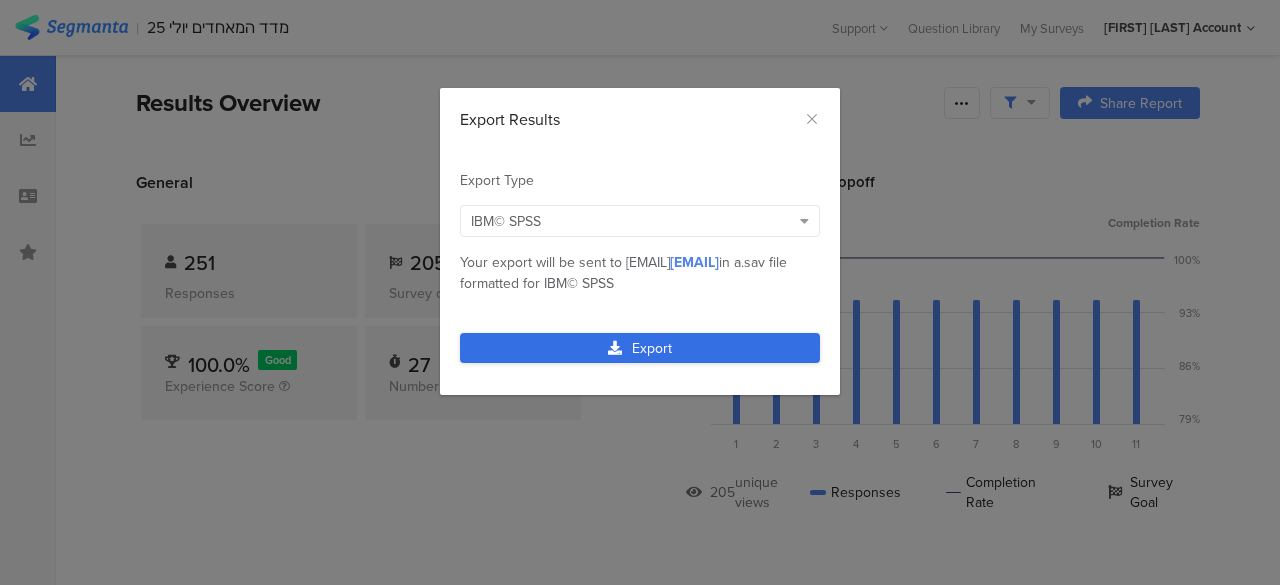click on "Export" at bounding box center (640, 348) 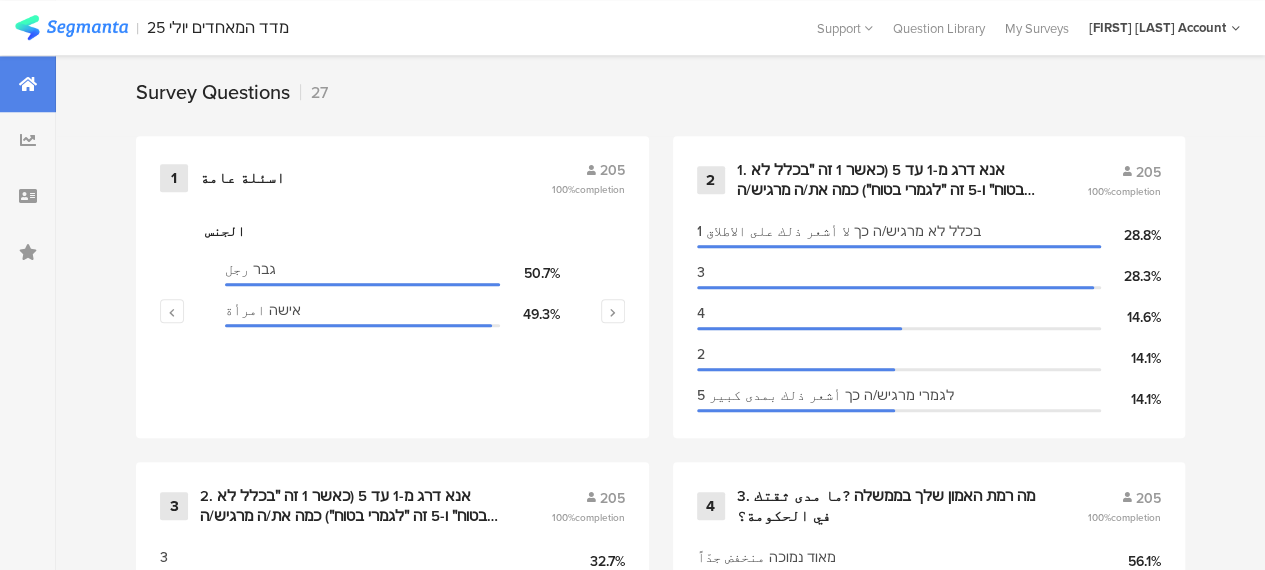 scroll, scrollTop: 900, scrollLeft: 0, axis: vertical 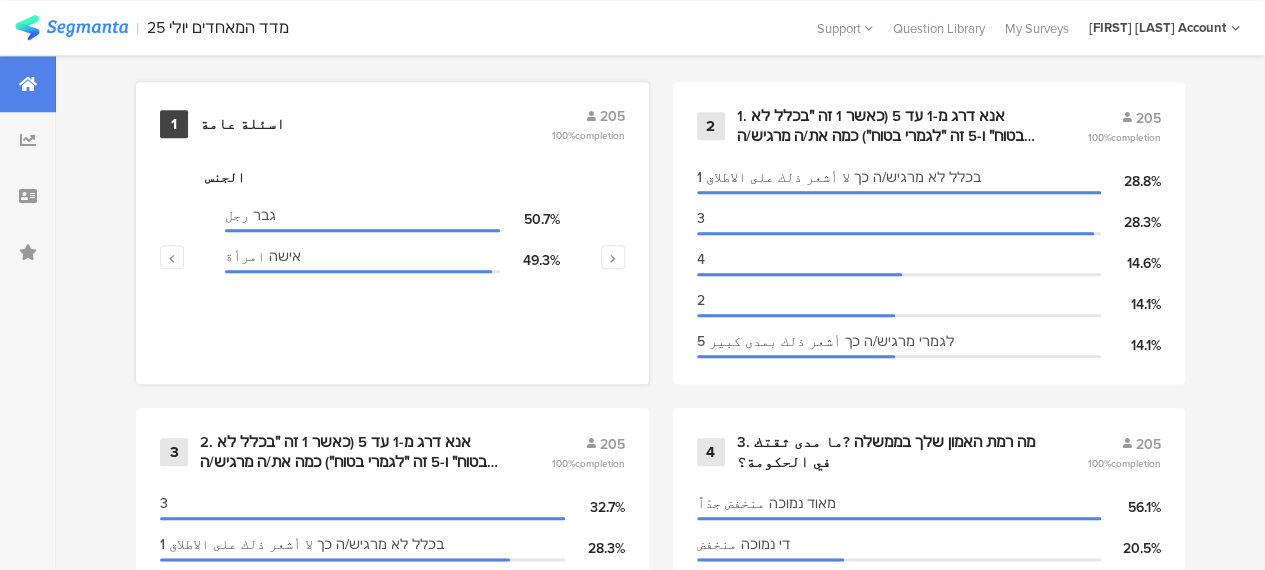 click on "اسئلة عامة" at bounding box center [242, 124] 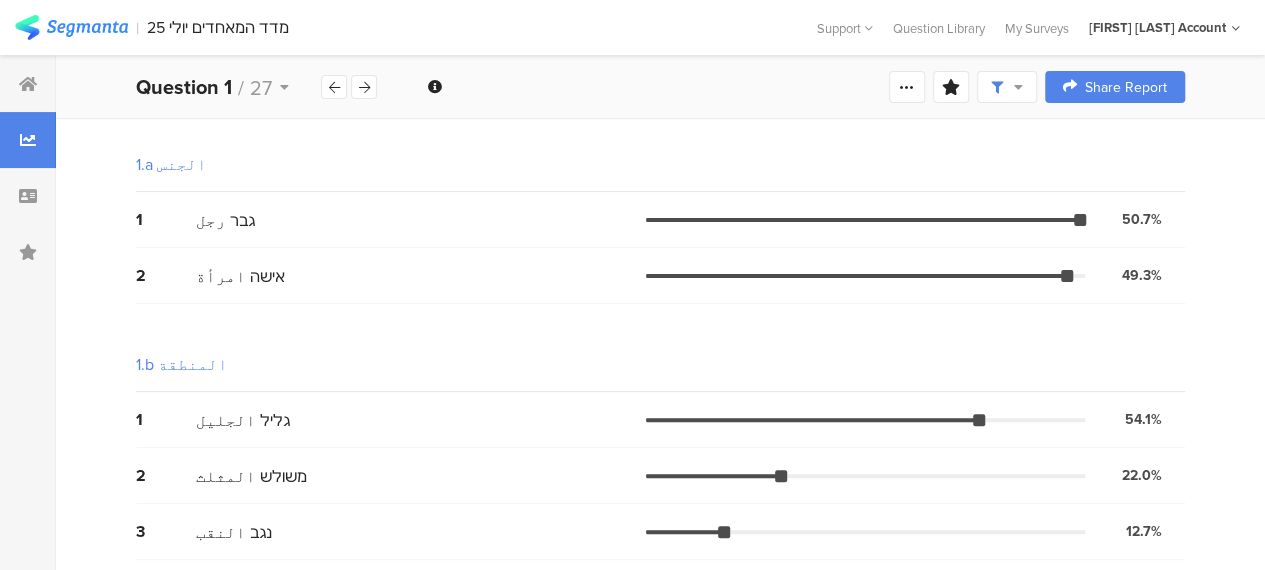 scroll, scrollTop: 0, scrollLeft: 0, axis: both 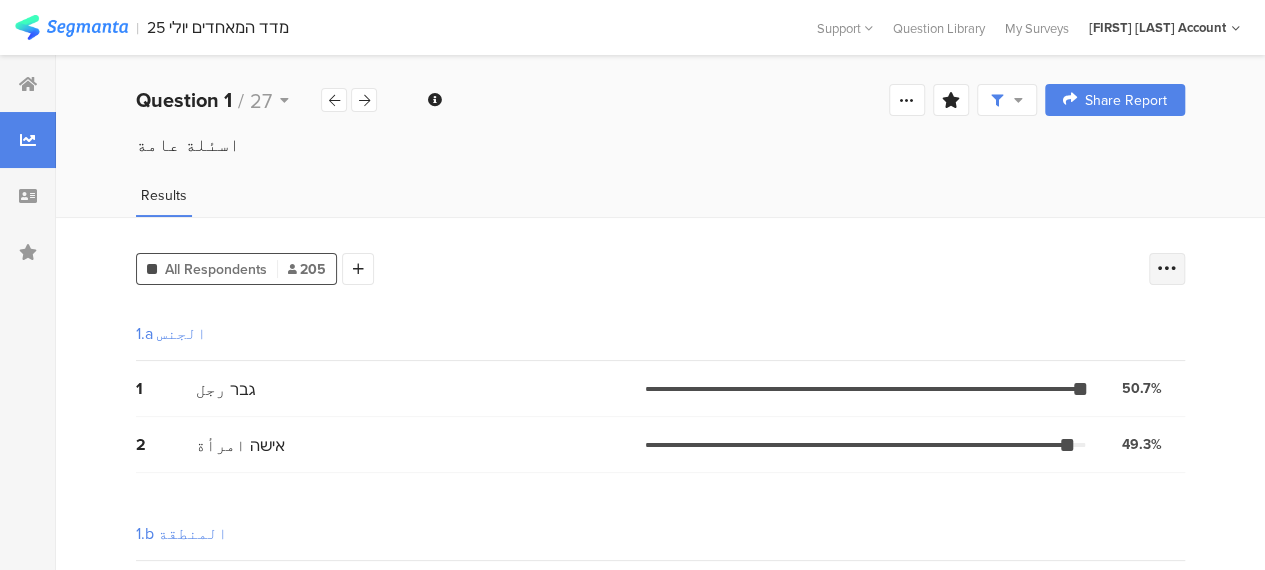 click at bounding box center (1167, 269) 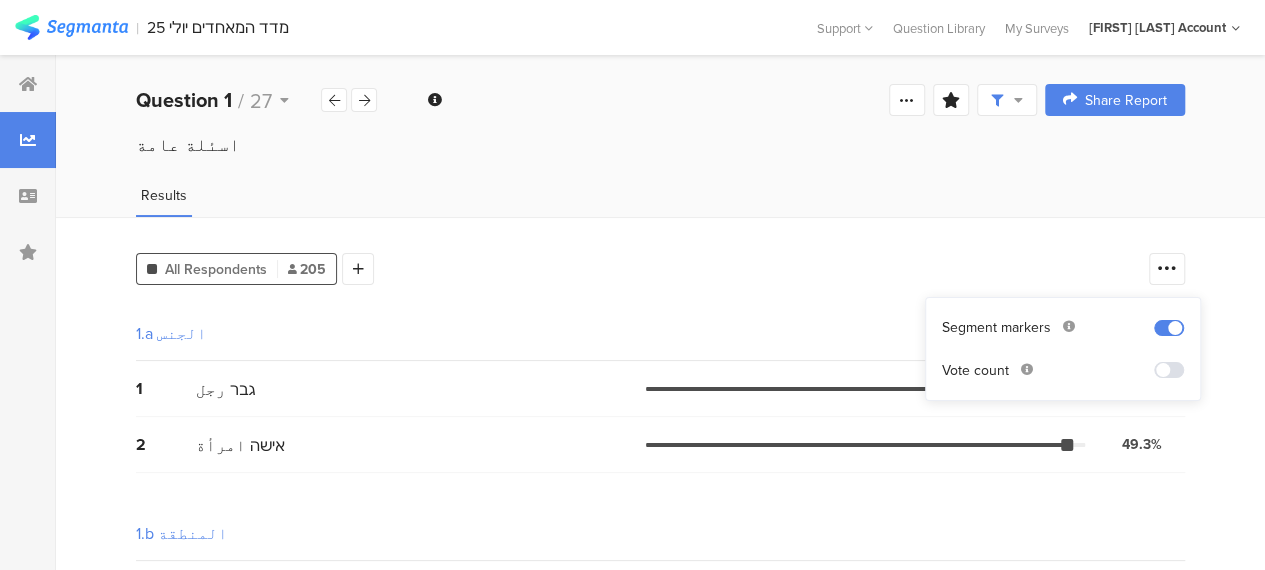 click at bounding box center [1169, 328] 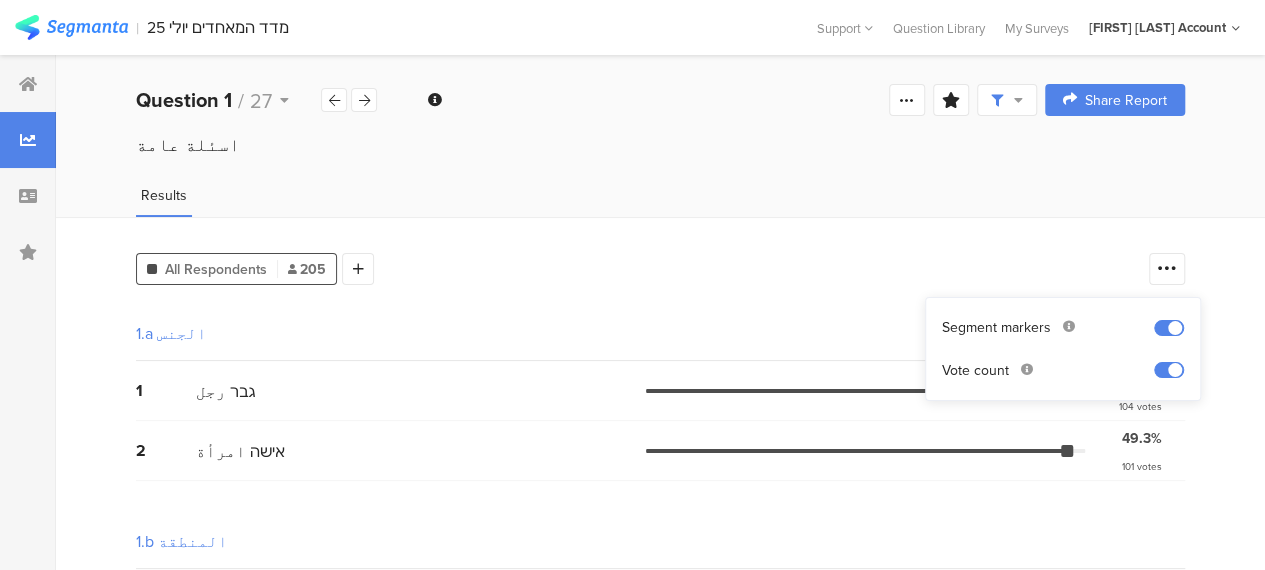 click on "All Respondents       205
Add Segment             1.a الجنس
1     גבר رجل             50.7%   104 votes 2     אישה امرأة             49.3%   101 votes 1.b المنطقة
1     גליל الجليل             54.1%   111 votes 2     משולש المثلث             22.0%   45 votes 3     נגב النقب             12.7%   26 votes 4     ערים מעורבות مدن مختلطة: حيفا عكا الرملة اللد يافا             11.2%   23 votes 1.c الديانة
1     מוסלמי مسلم             80.0%   164 votes 2     נוצרי مسيحي             9.3%   19 votes 3     דרוזי درزي             9.3%   19 votes 4     מסרב ارفض             1.5%   3 votes 1.d العمر גיל
1     18-24             19.5%   40 votes 2     25-34             23.9%   49 votes 3     35-44             20.5%   42 votes 4     45-54             16.6%   34 votes 5     55-64             11.2%   6" at bounding box center (660, 908) 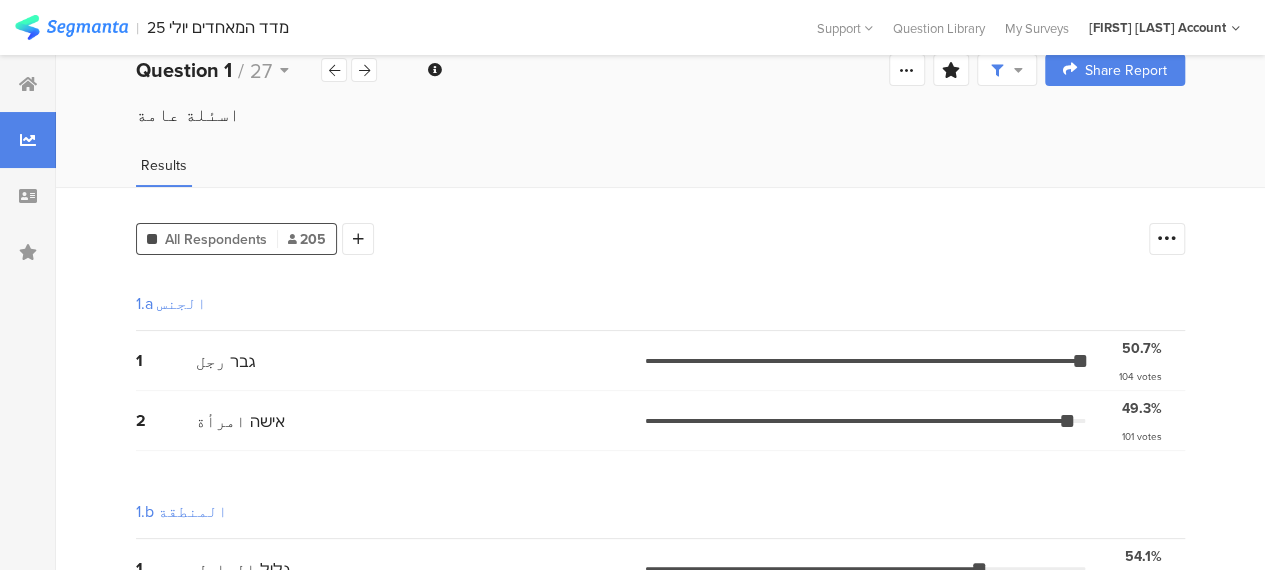 scroll, scrollTop: 0, scrollLeft: 0, axis: both 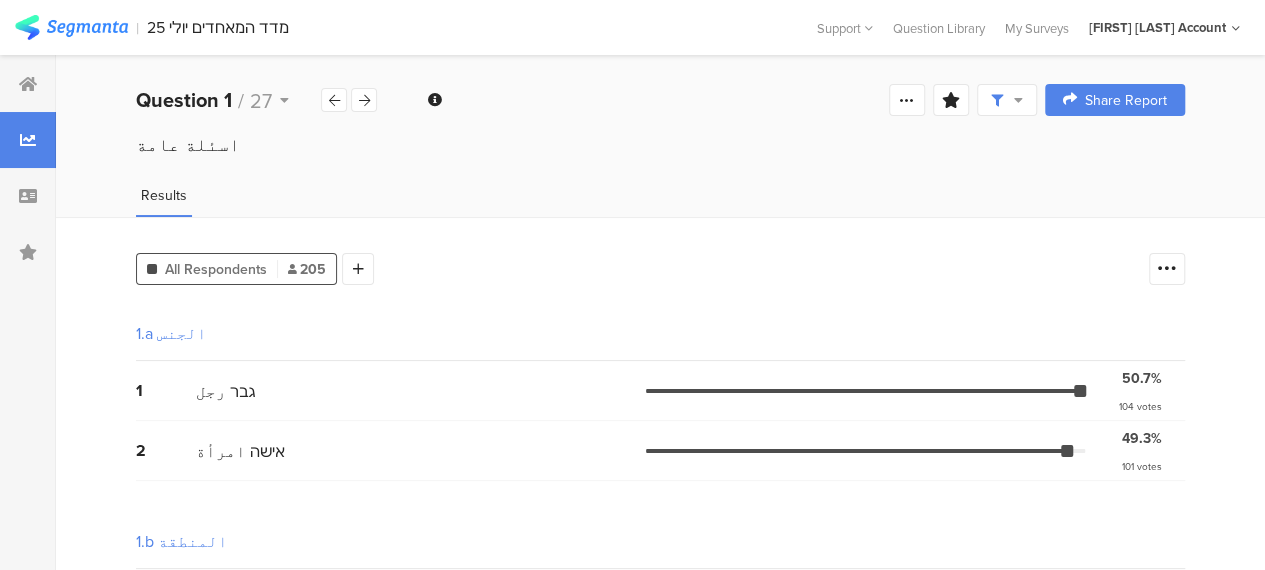 click at bounding box center (1018, 100) 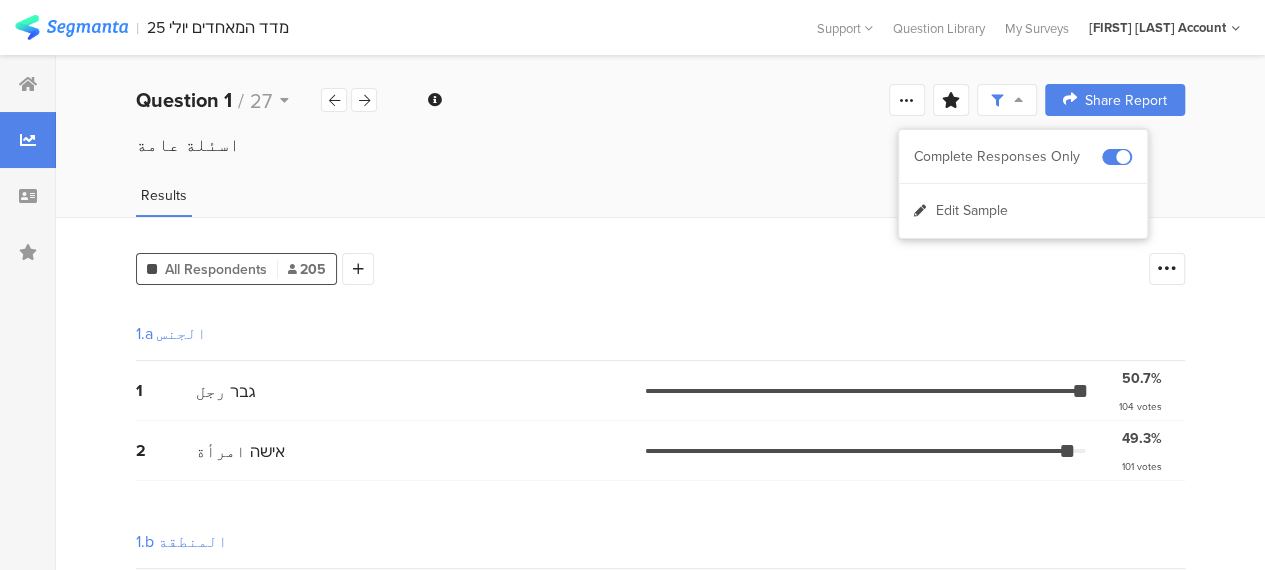 click at bounding box center (1018, 100) 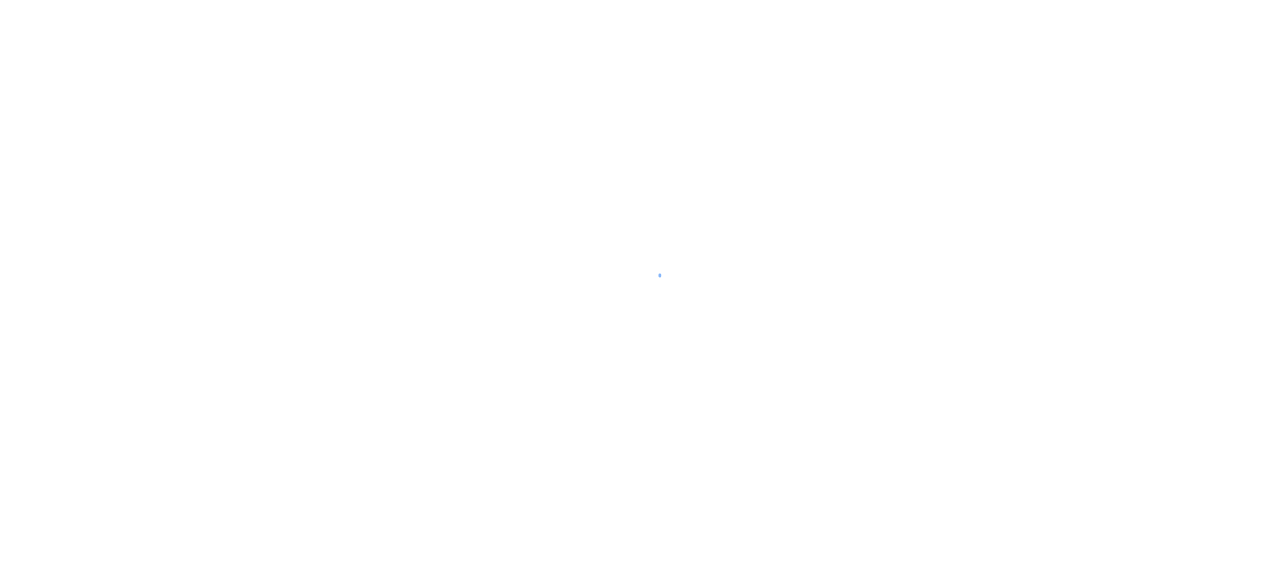 scroll, scrollTop: 0, scrollLeft: 0, axis: both 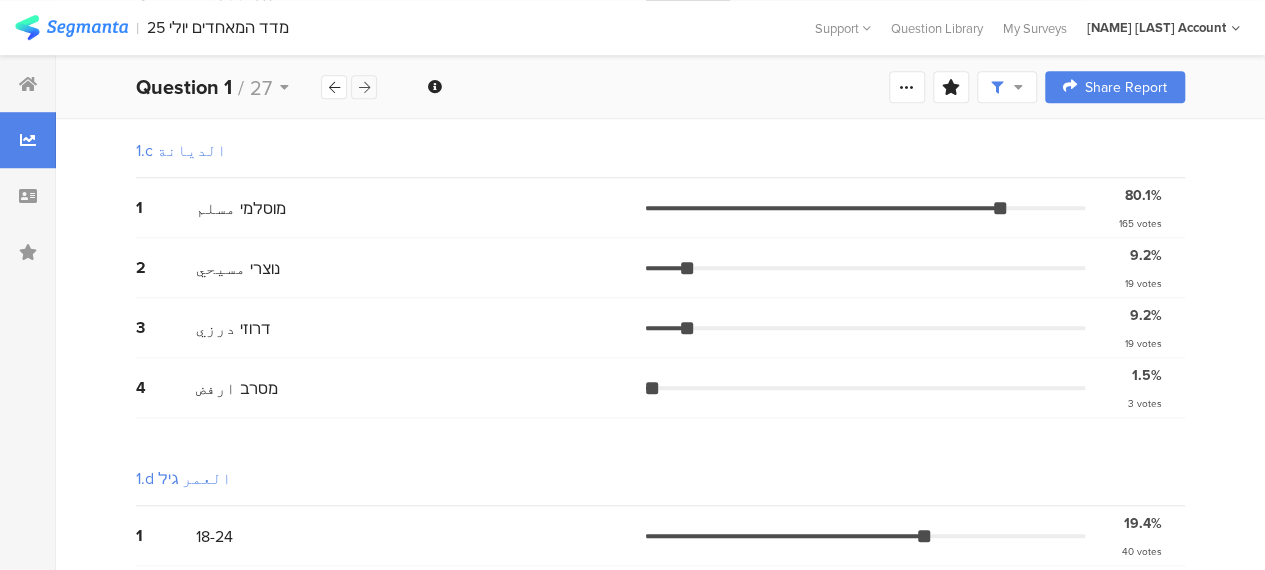click at bounding box center [364, 87] 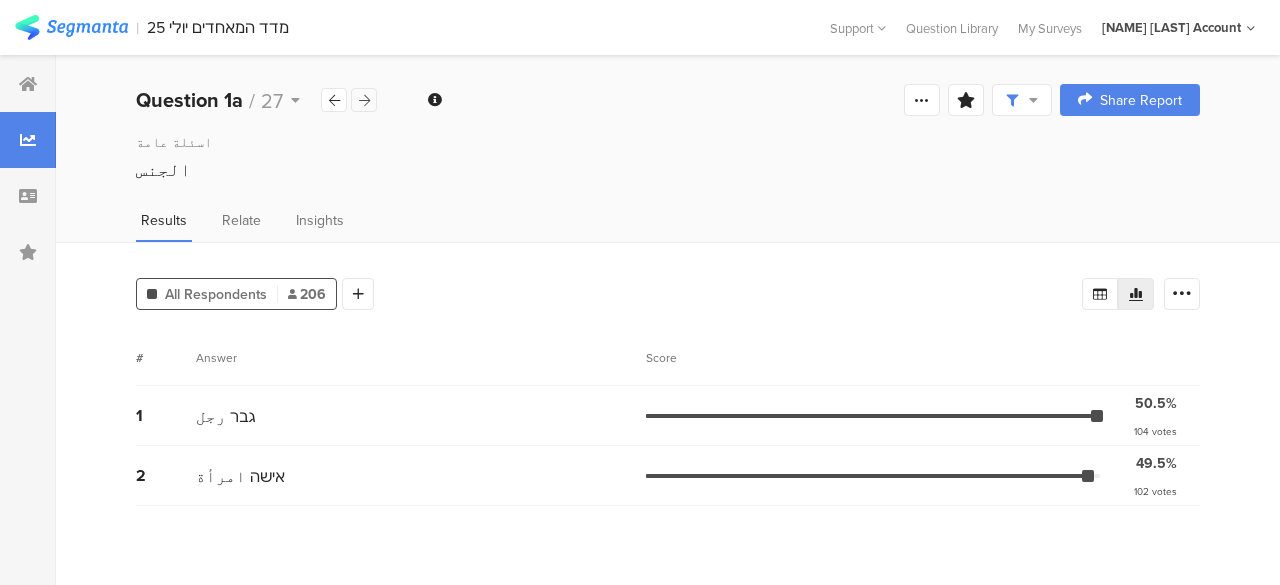 click at bounding box center [364, 100] 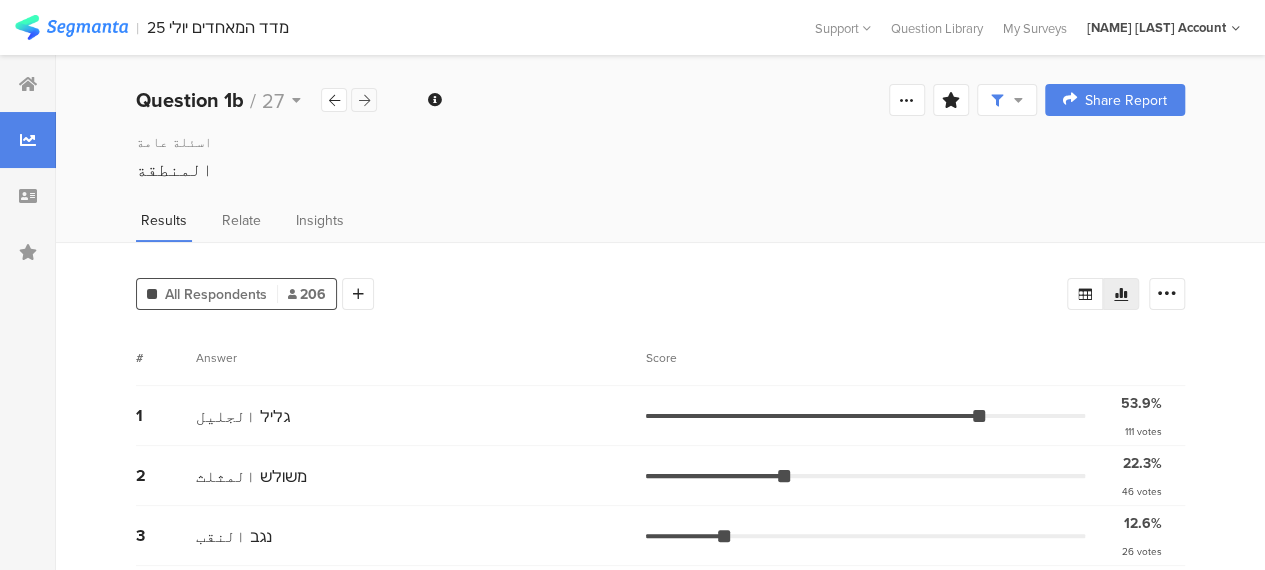 click at bounding box center (364, 100) 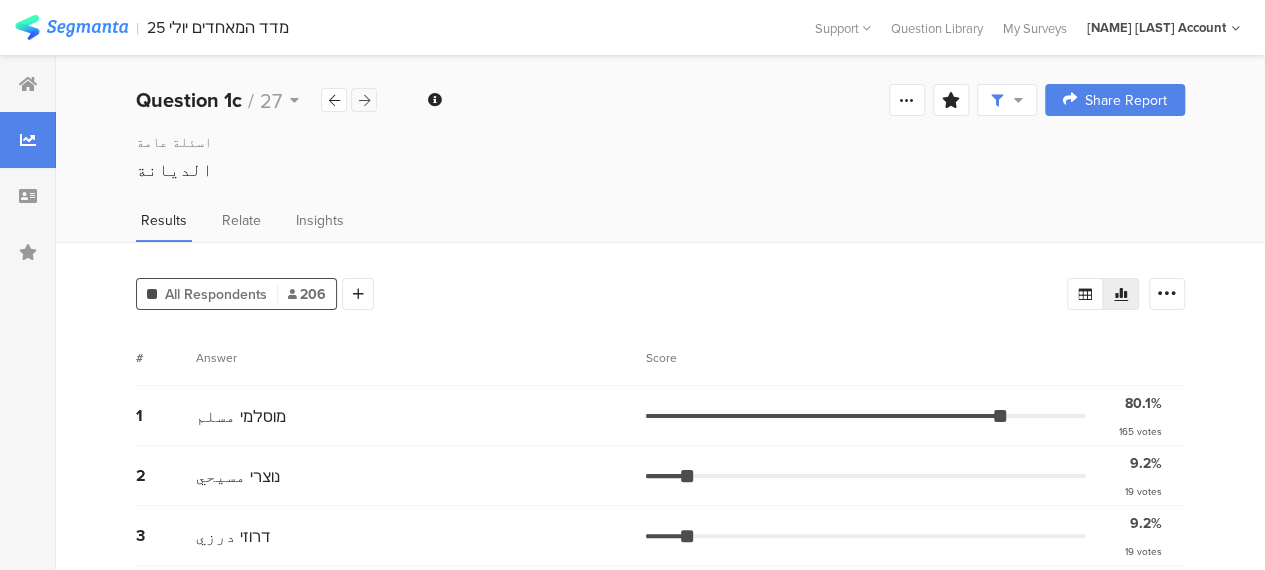 click at bounding box center [364, 100] 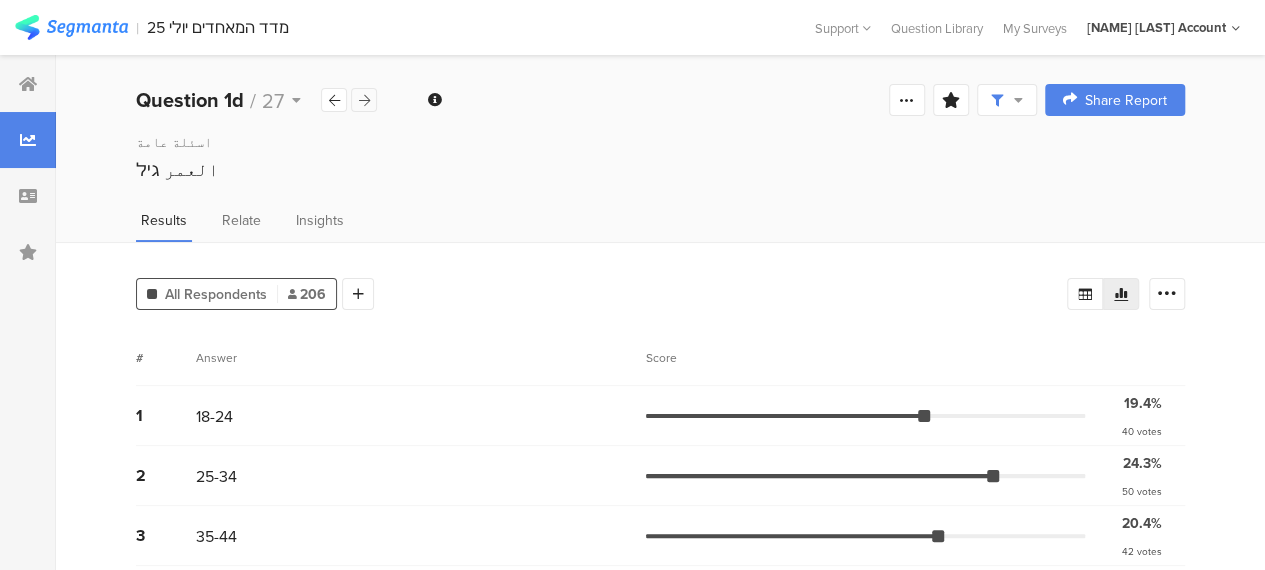 click at bounding box center (364, 100) 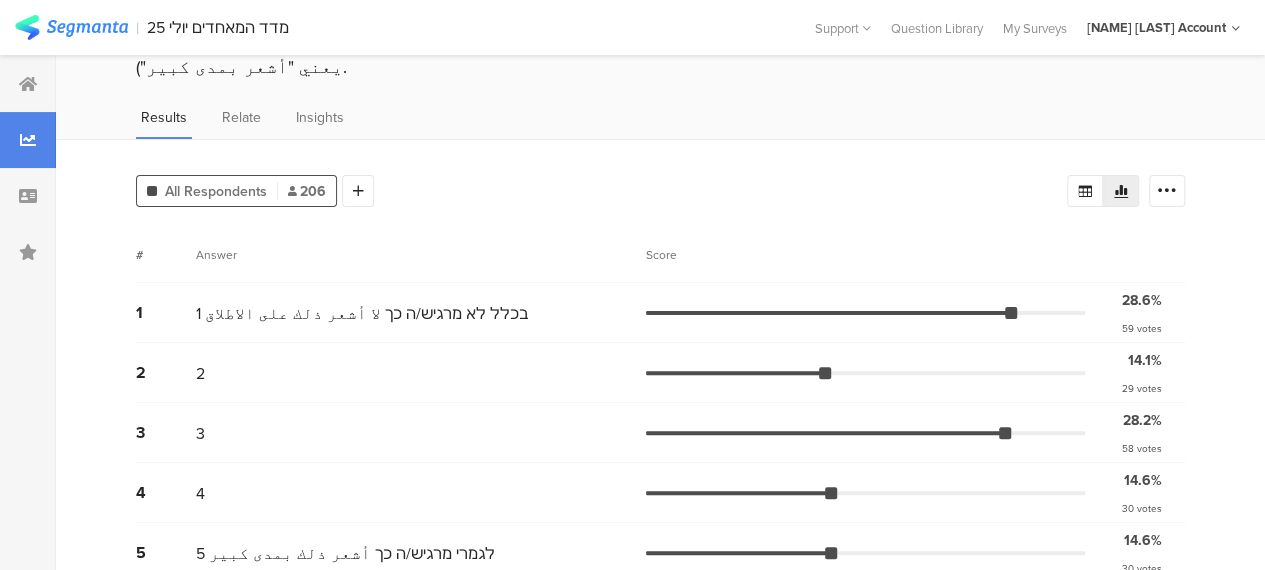 scroll, scrollTop: 28, scrollLeft: 0, axis: vertical 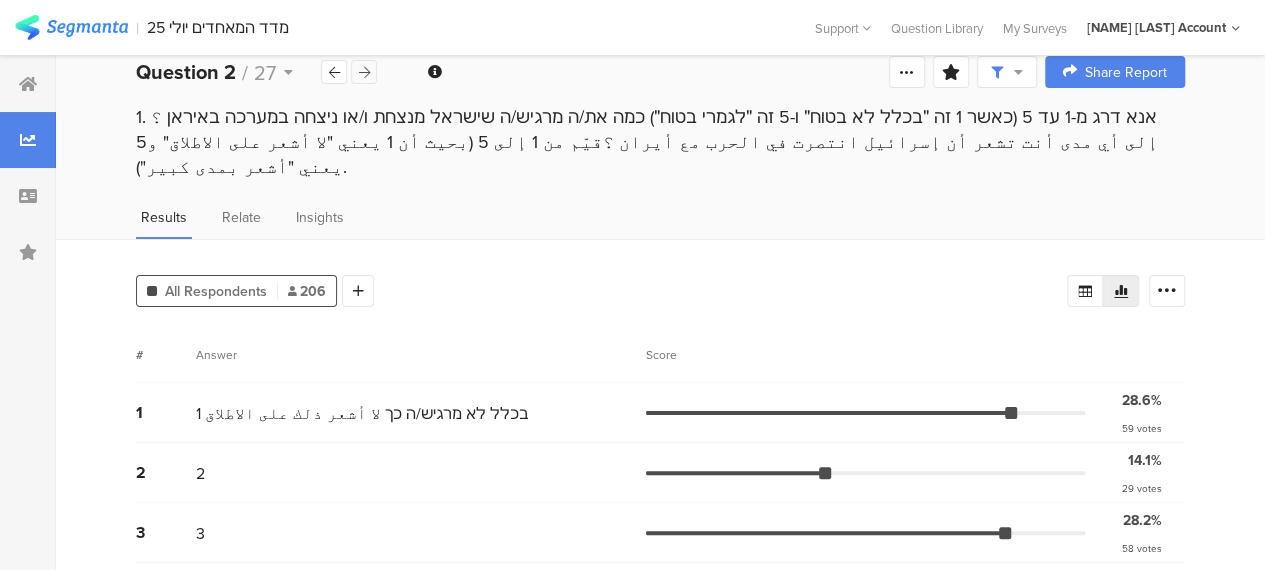 click at bounding box center (364, 72) 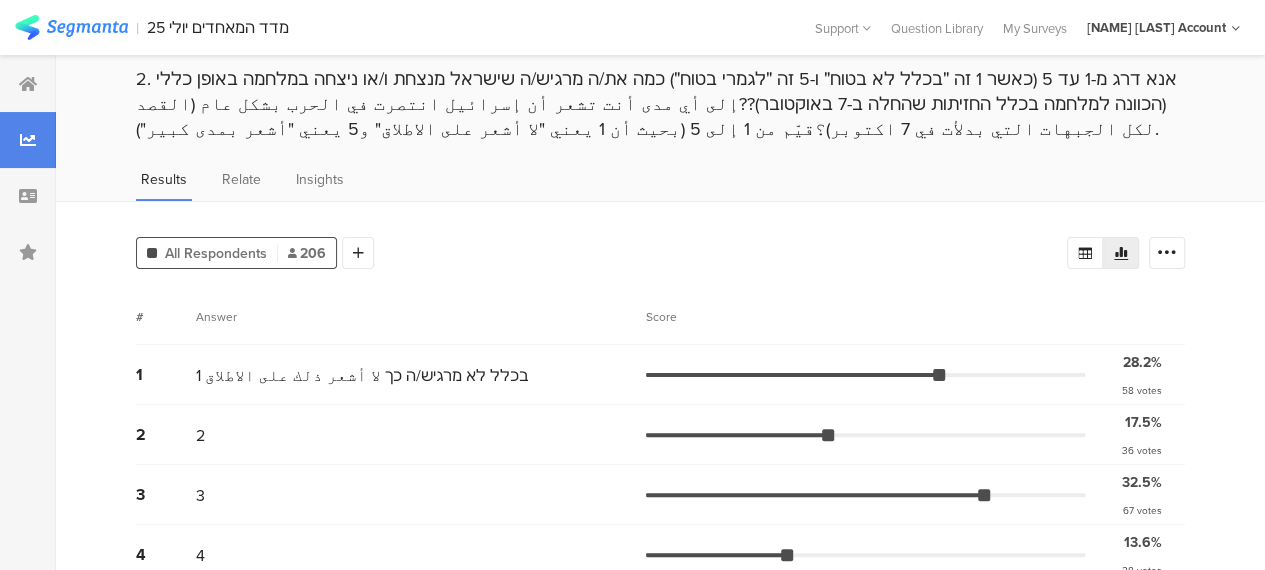scroll, scrollTop: 0, scrollLeft: 0, axis: both 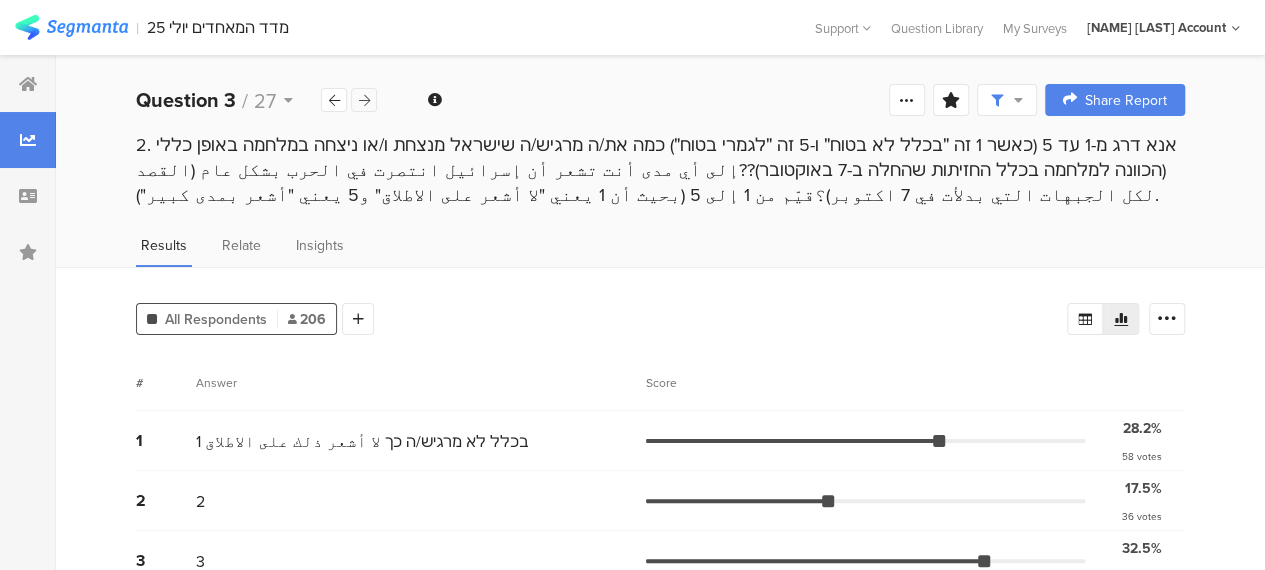 click at bounding box center [364, 100] 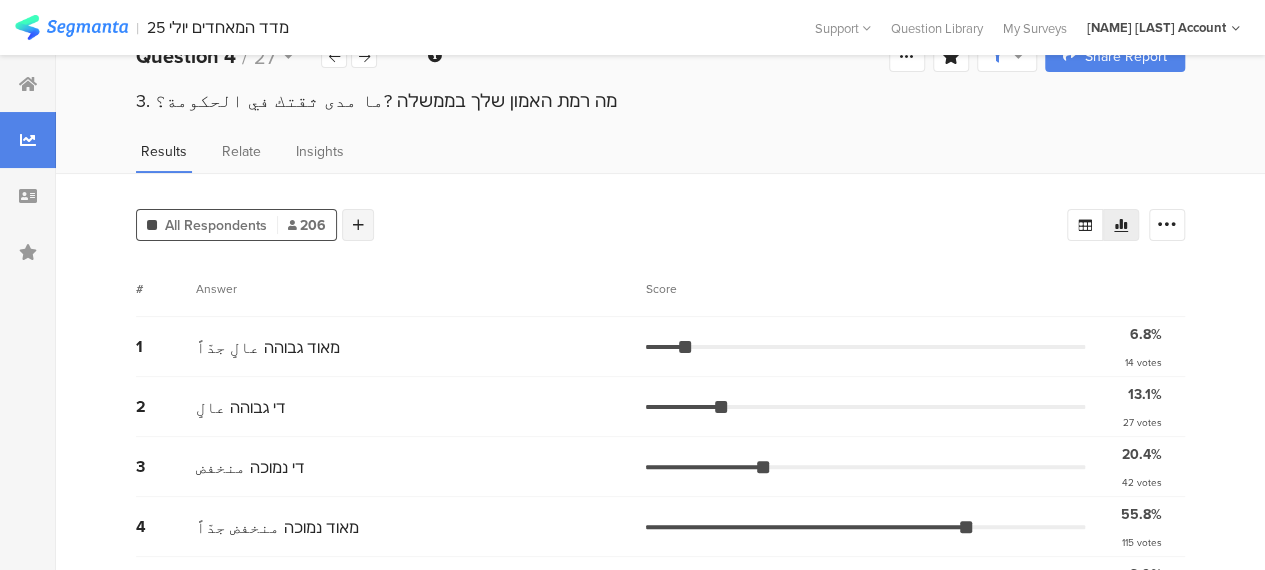 scroll, scrollTop: 0, scrollLeft: 0, axis: both 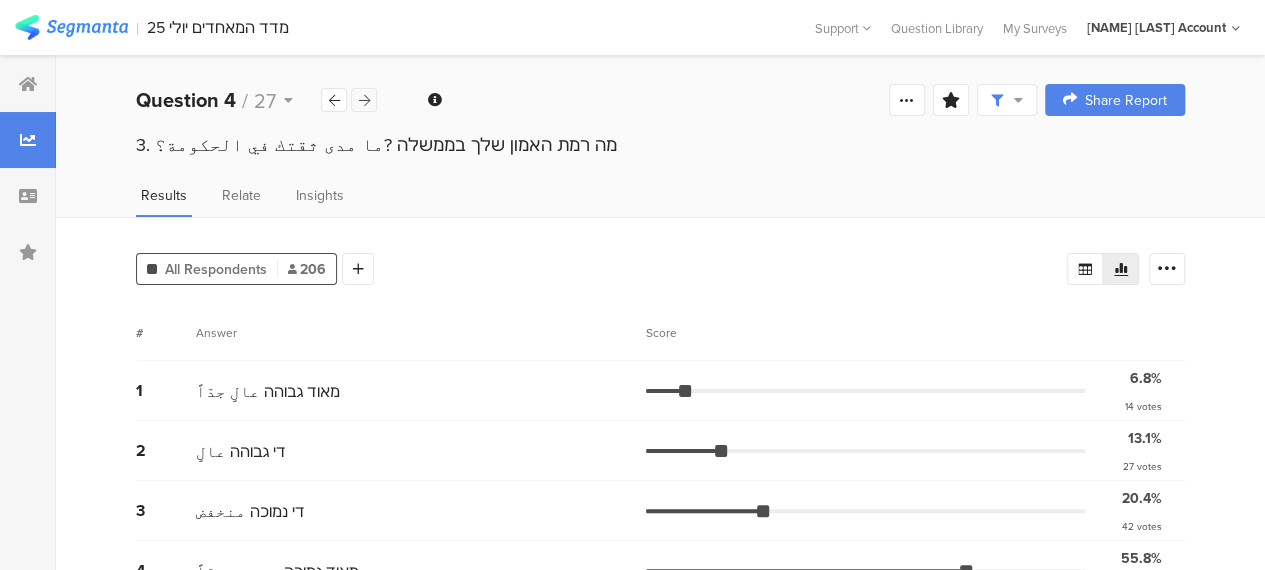 click at bounding box center [364, 100] 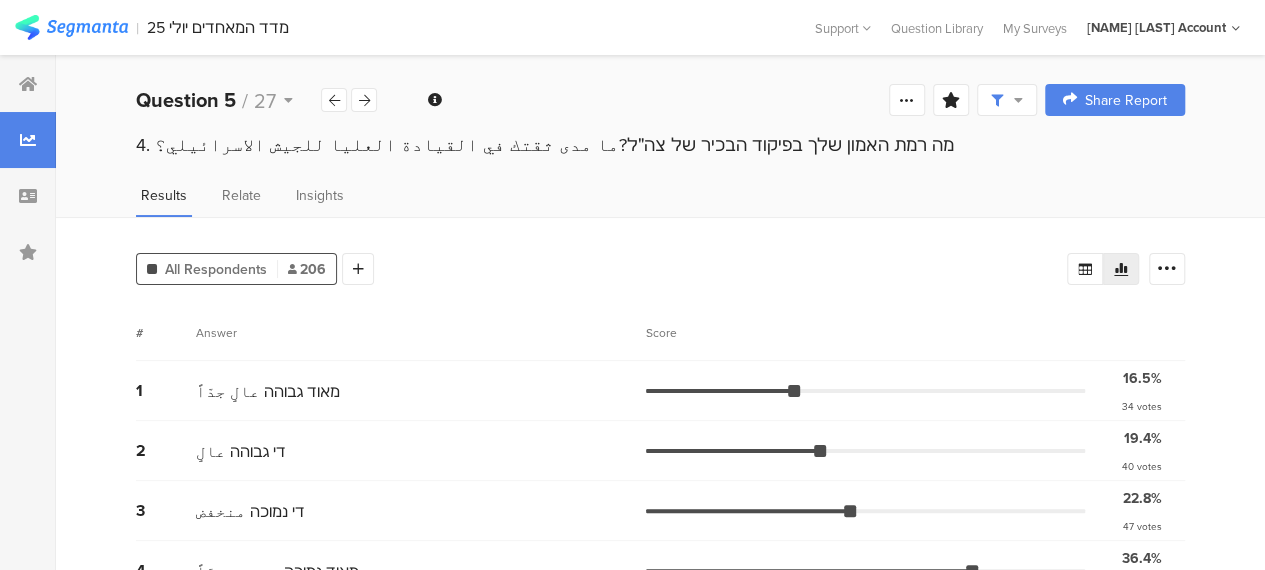 scroll, scrollTop: 0, scrollLeft: 0, axis: both 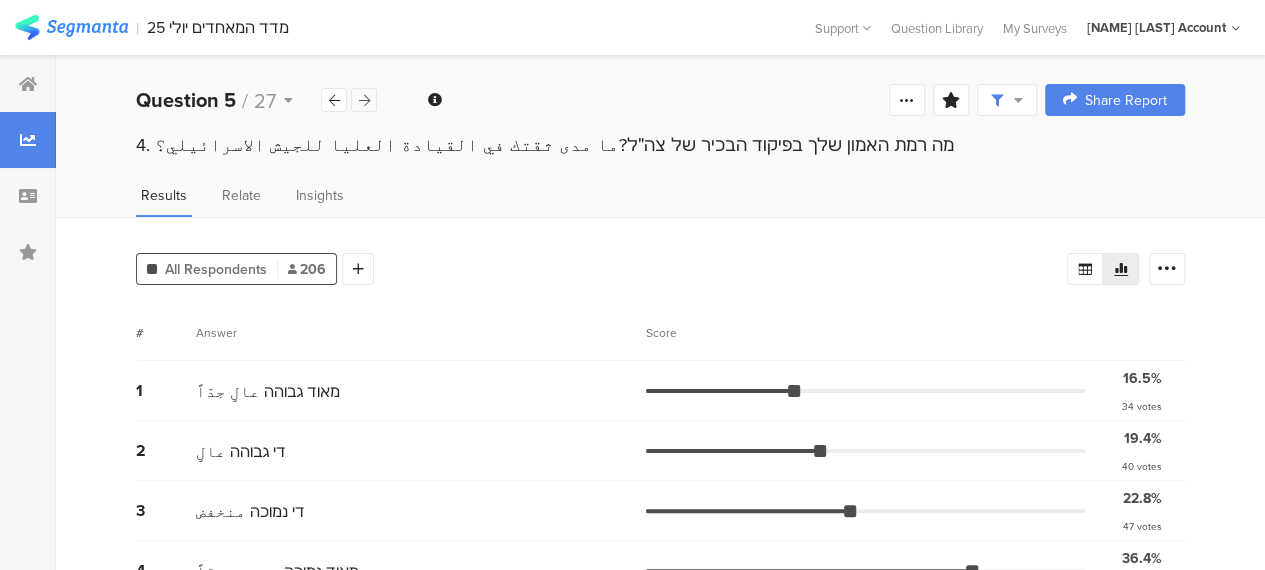 click at bounding box center (364, 100) 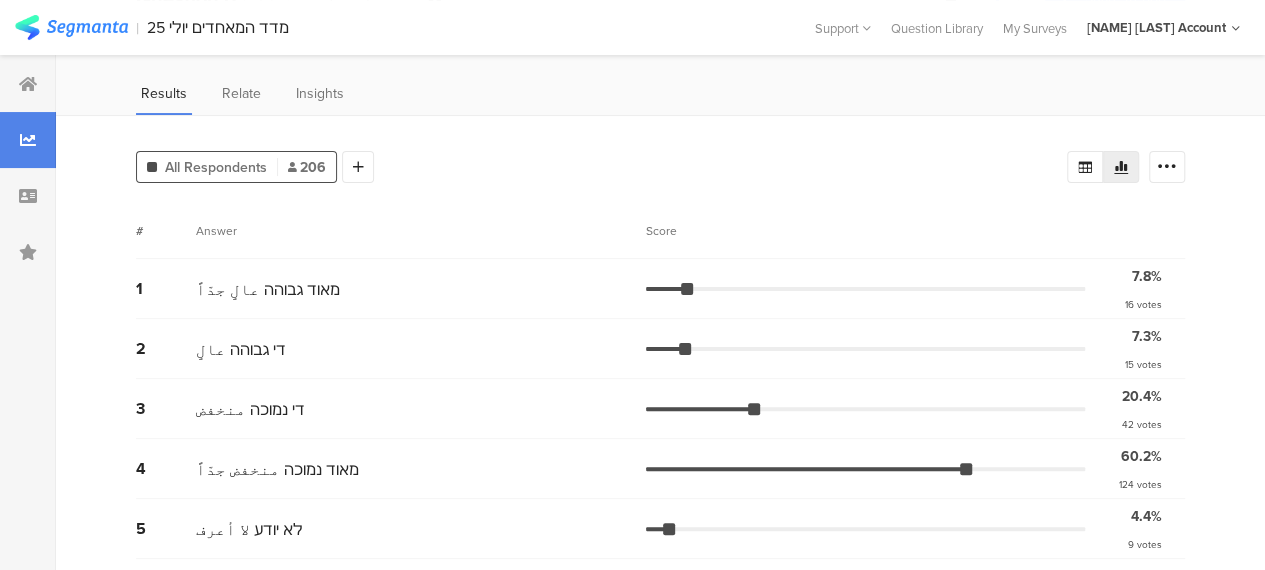 scroll, scrollTop: 0, scrollLeft: 0, axis: both 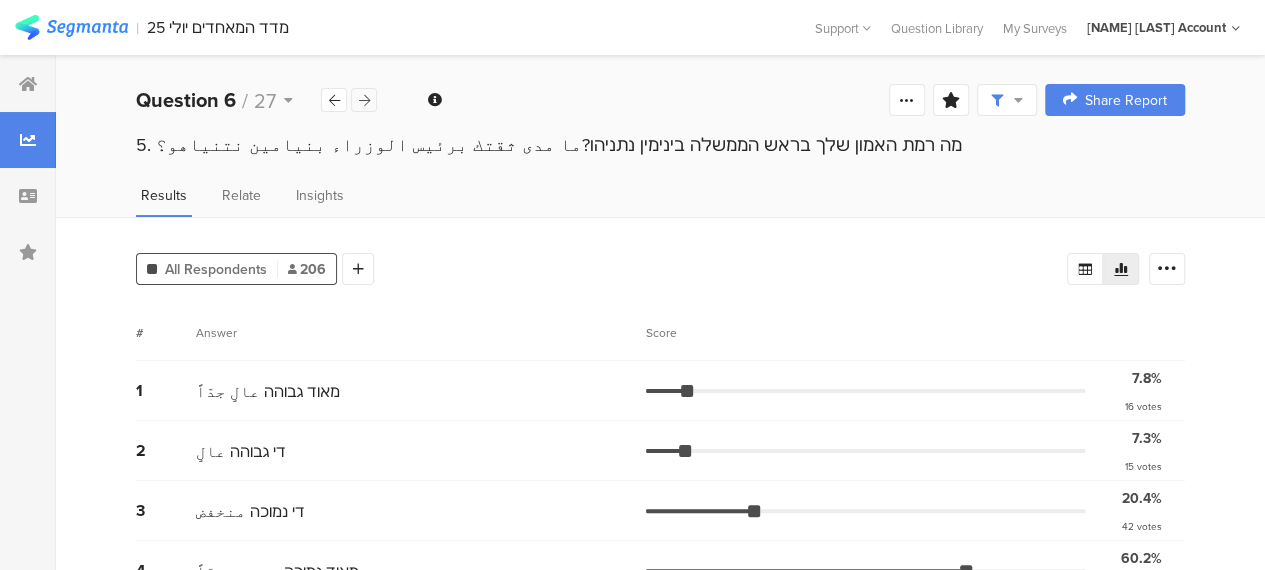 click at bounding box center (364, 100) 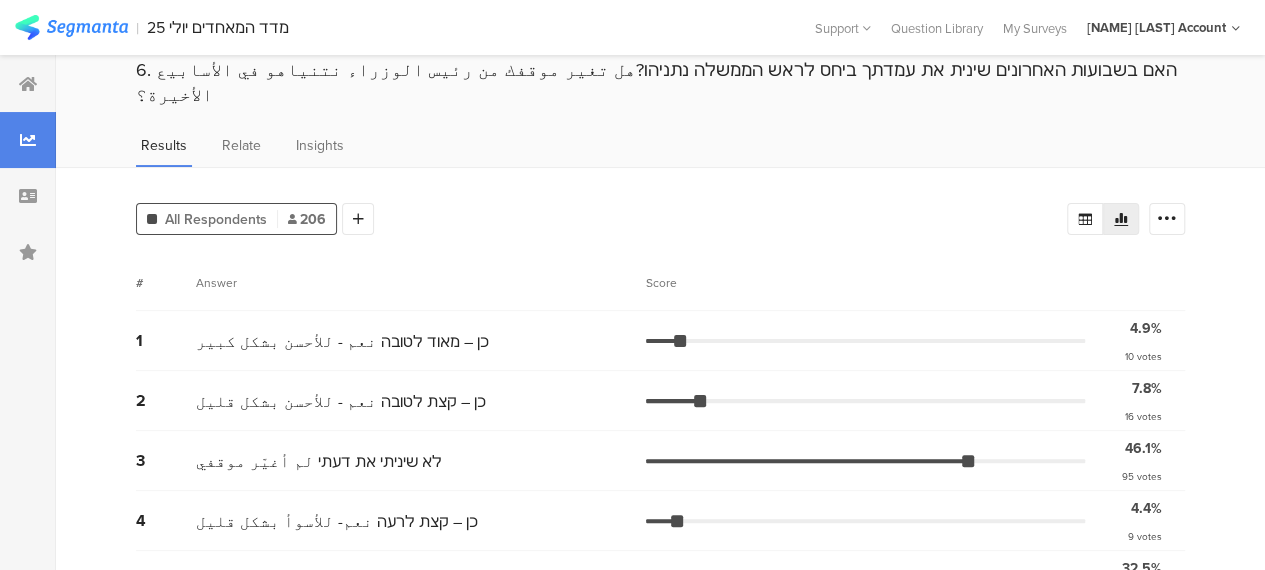 scroll, scrollTop: 0, scrollLeft: 0, axis: both 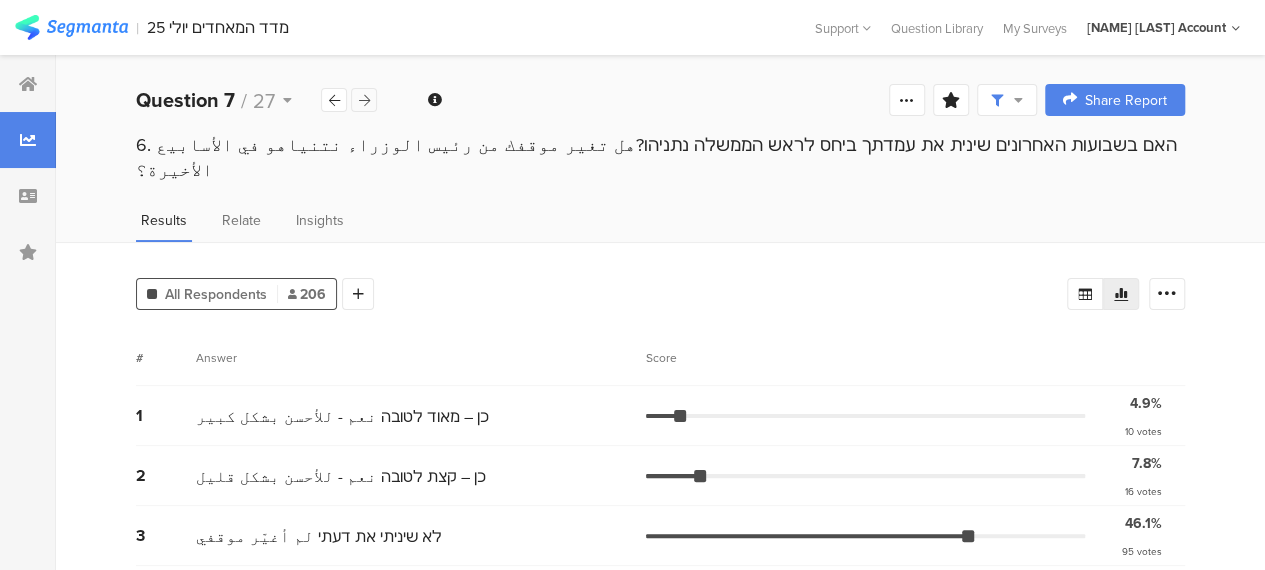 click at bounding box center (364, 100) 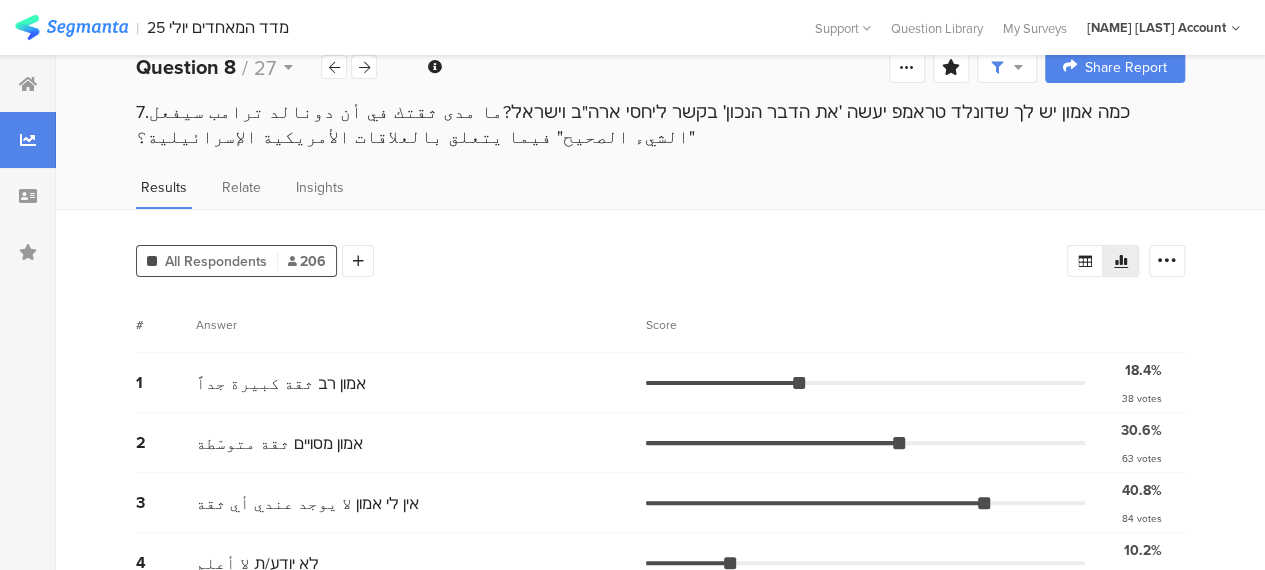 scroll, scrollTop: 0, scrollLeft: 0, axis: both 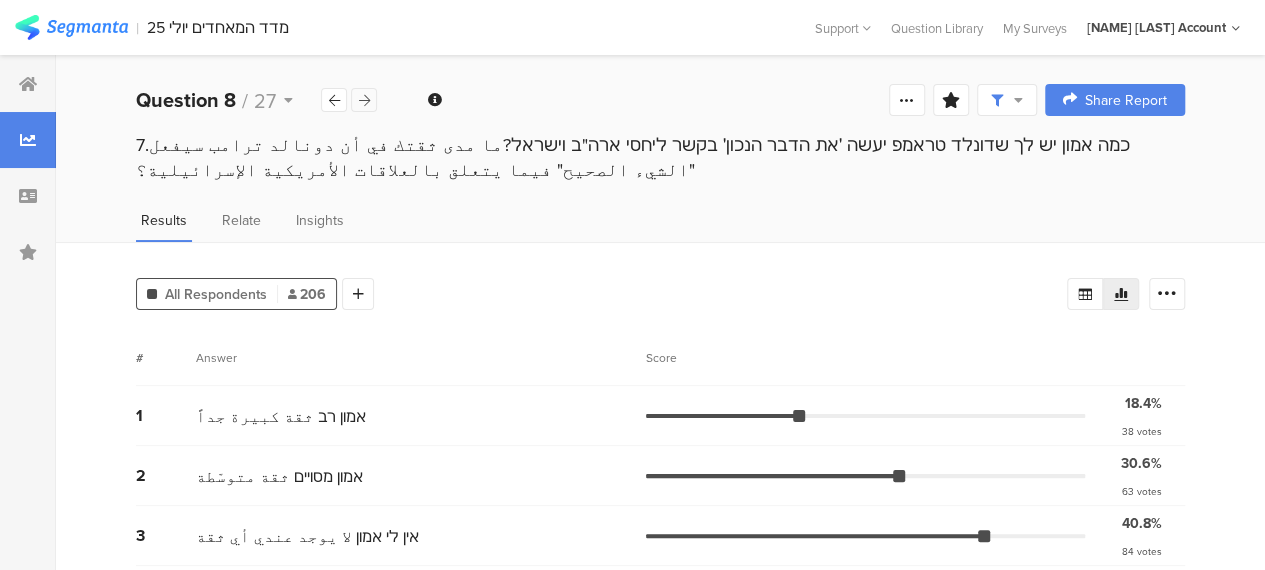 click at bounding box center [364, 100] 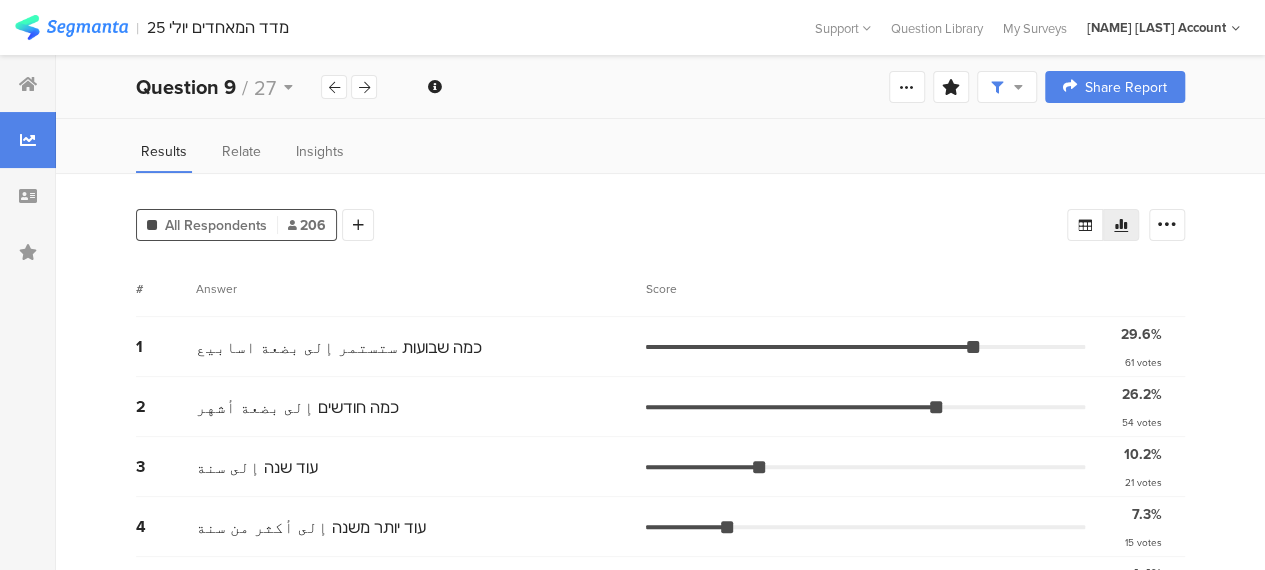 scroll, scrollTop: 0, scrollLeft: 0, axis: both 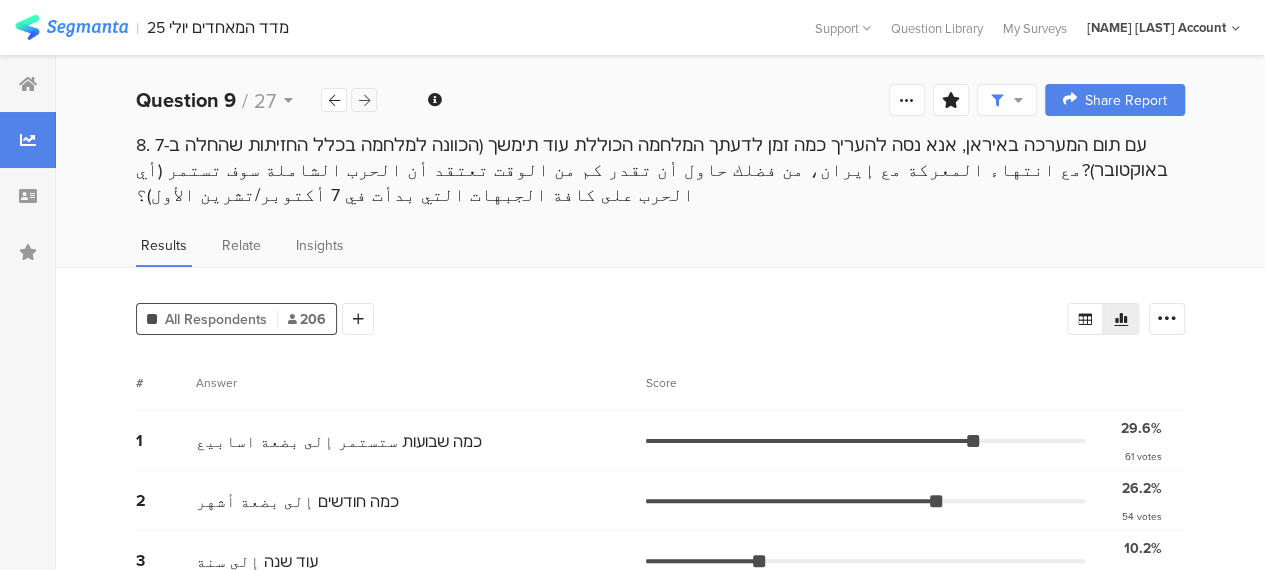 click at bounding box center (364, 100) 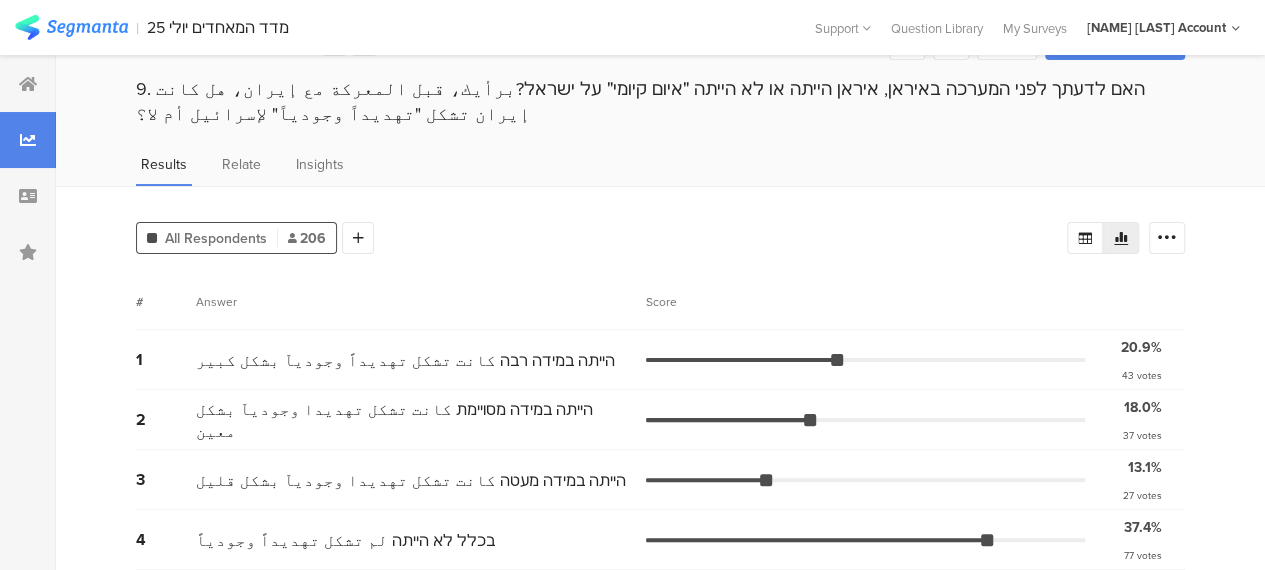 scroll, scrollTop: 0, scrollLeft: 0, axis: both 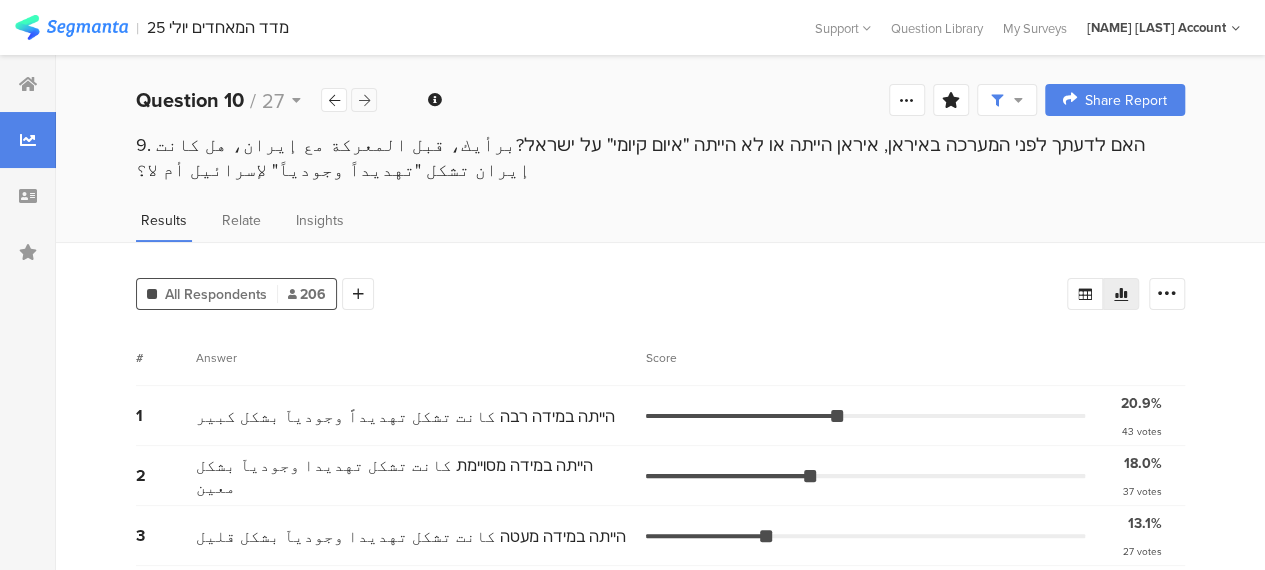 click at bounding box center (364, 100) 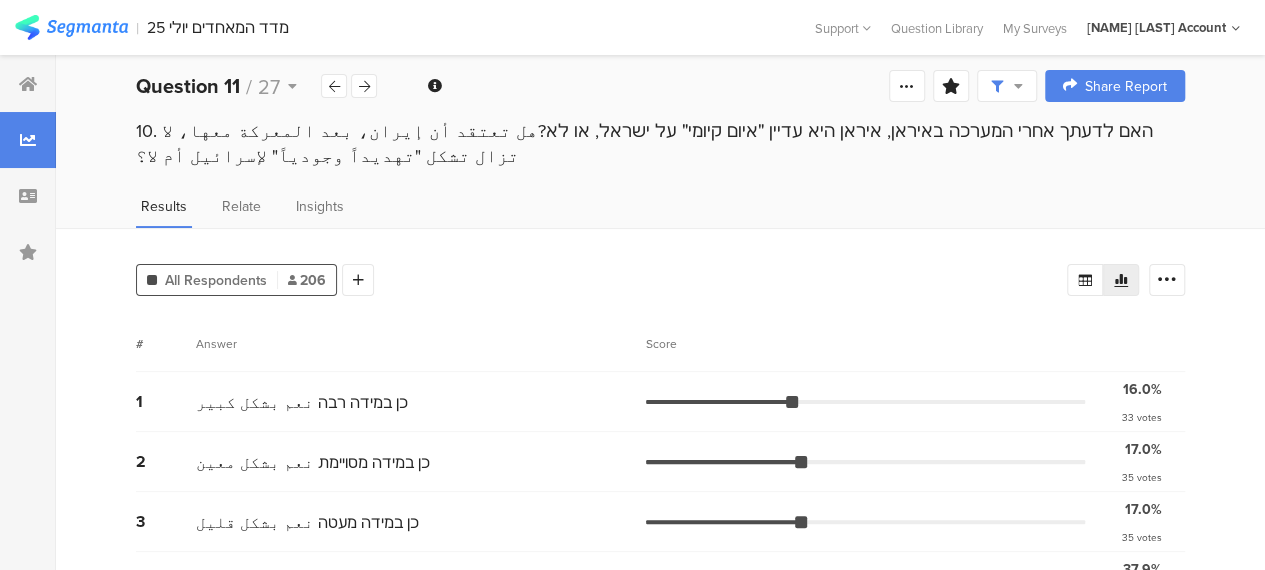 scroll, scrollTop: 0, scrollLeft: 0, axis: both 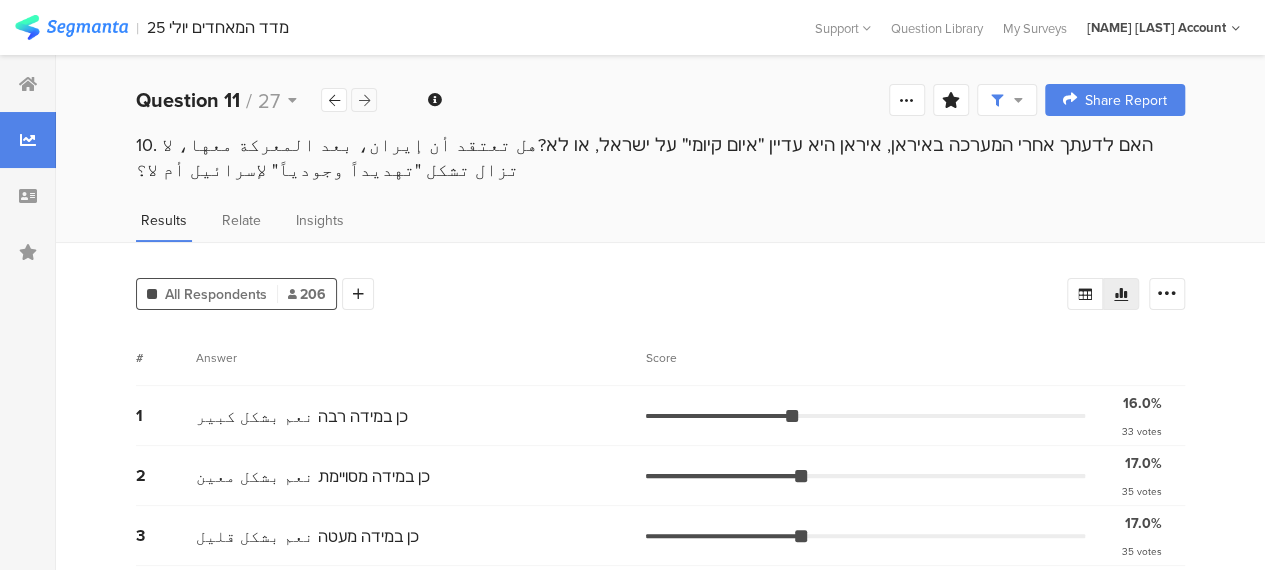 click at bounding box center [364, 100] 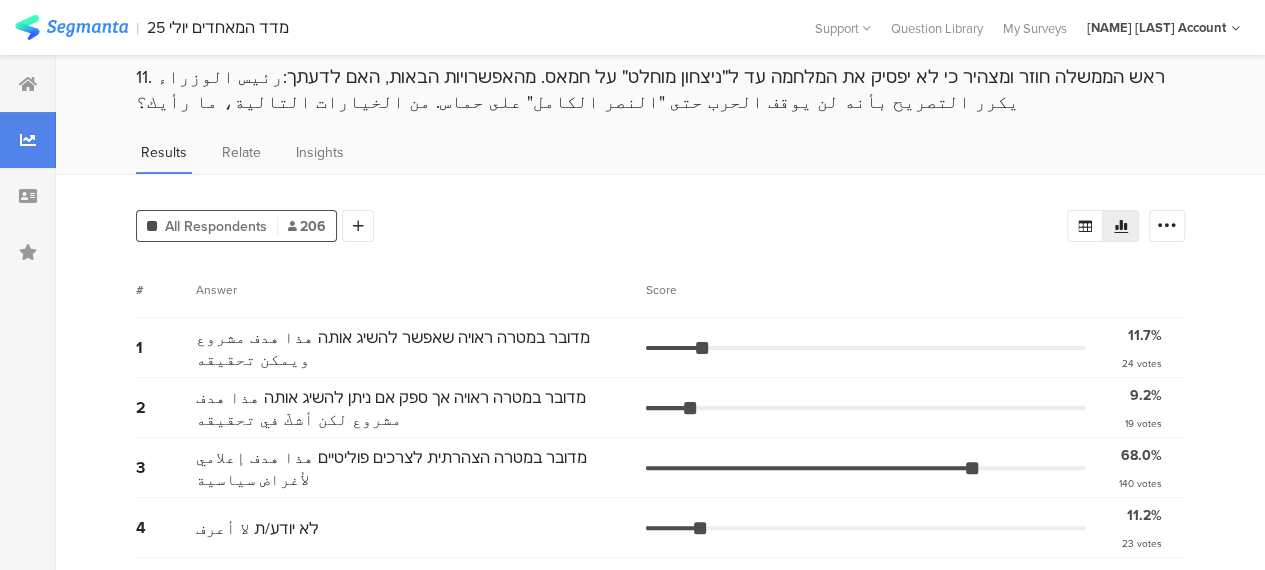 scroll, scrollTop: 0, scrollLeft: 0, axis: both 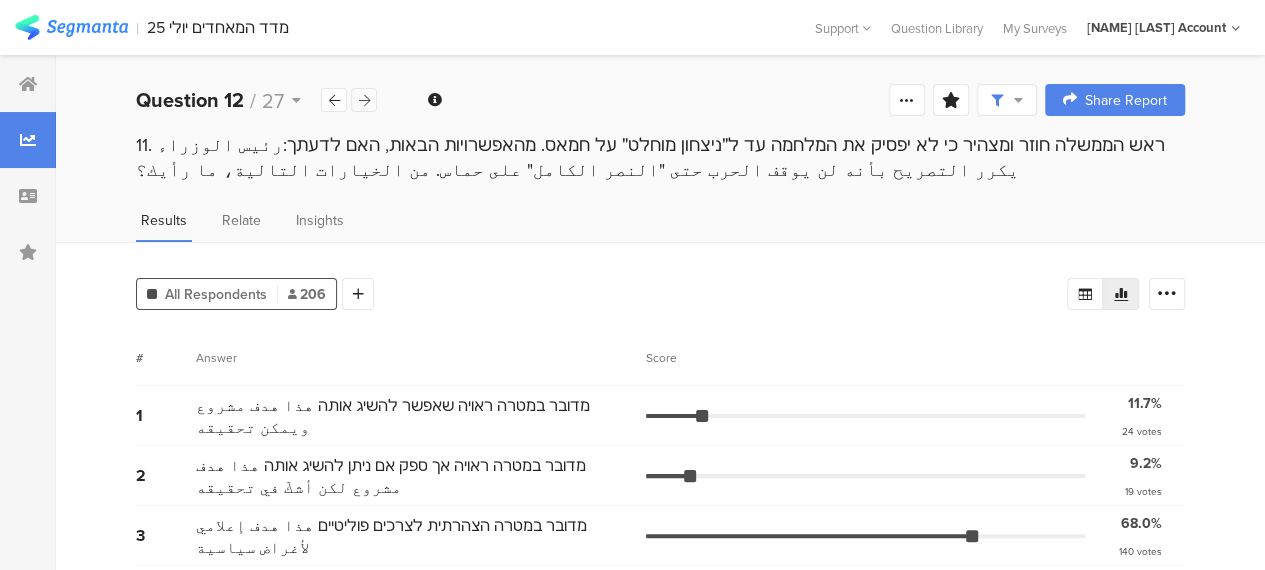 click at bounding box center [364, 100] 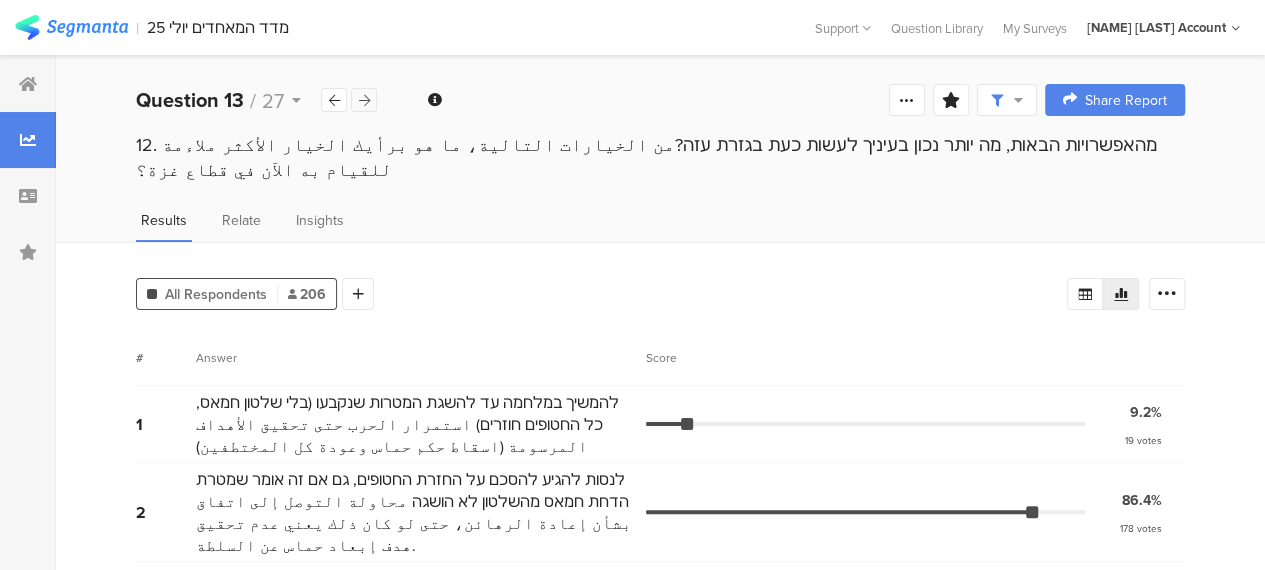 click at bounding box center (364, 100) 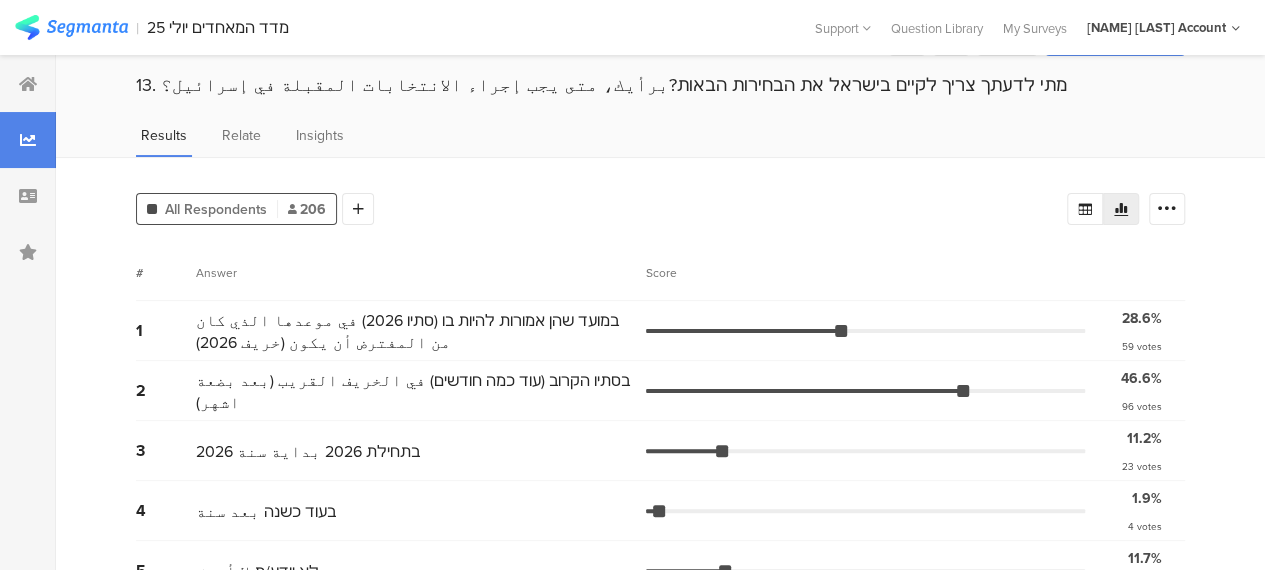 scroll, scrollTop: 0, scrollLeft: 0, axis: both 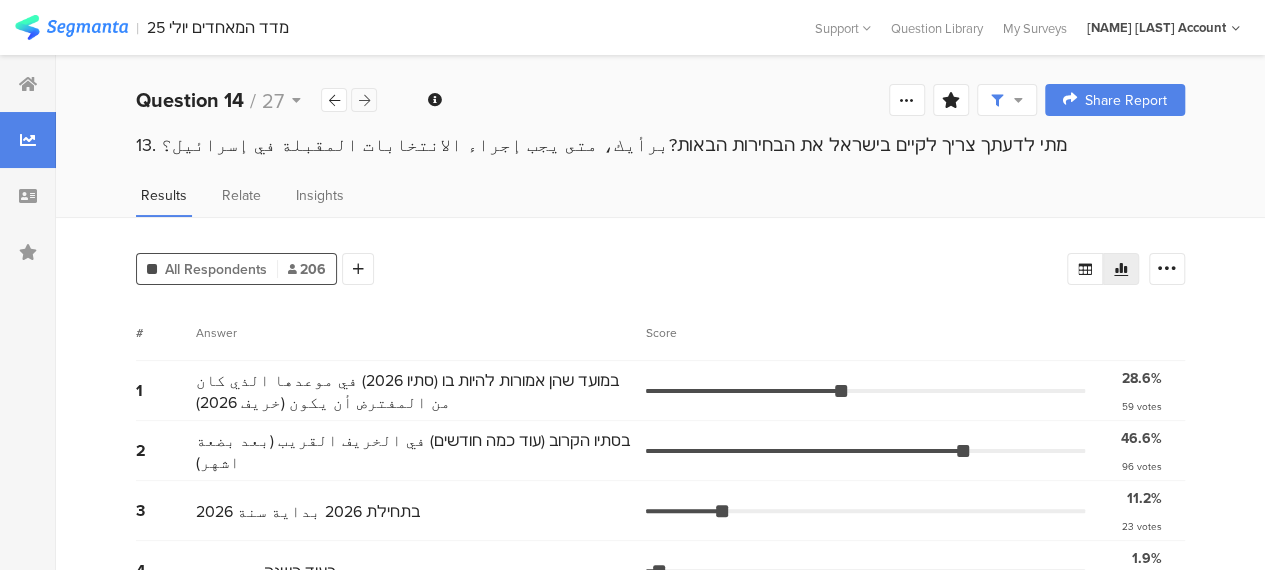 click at bounding box center (364, 100) 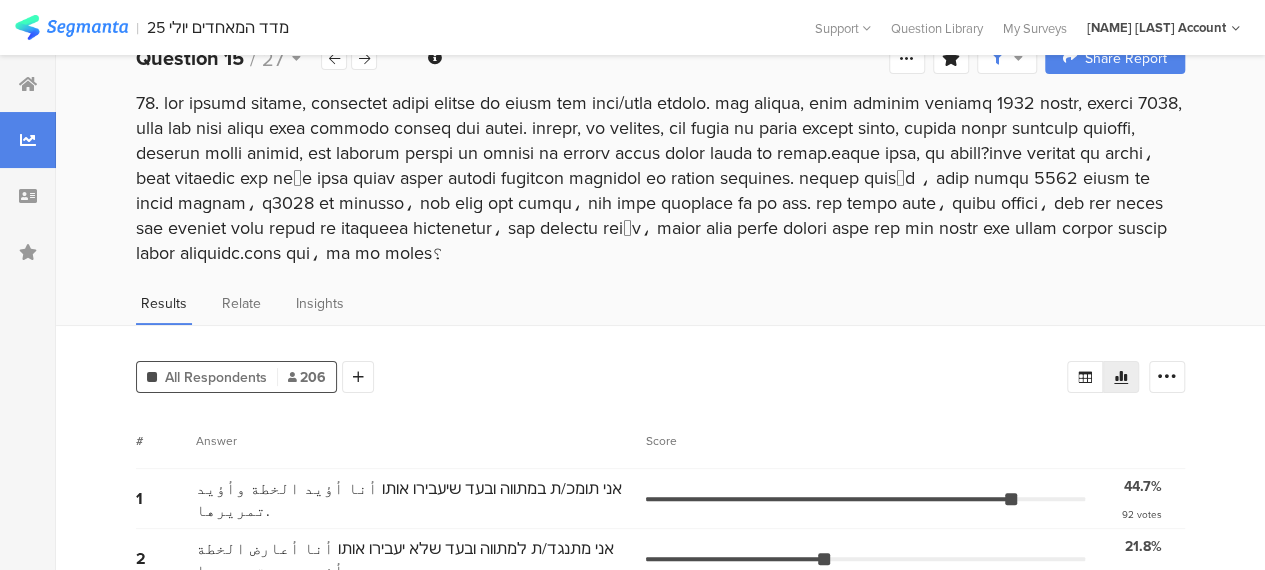 scroll, scrollTop: 0, scrollLeft: 0, axis: both 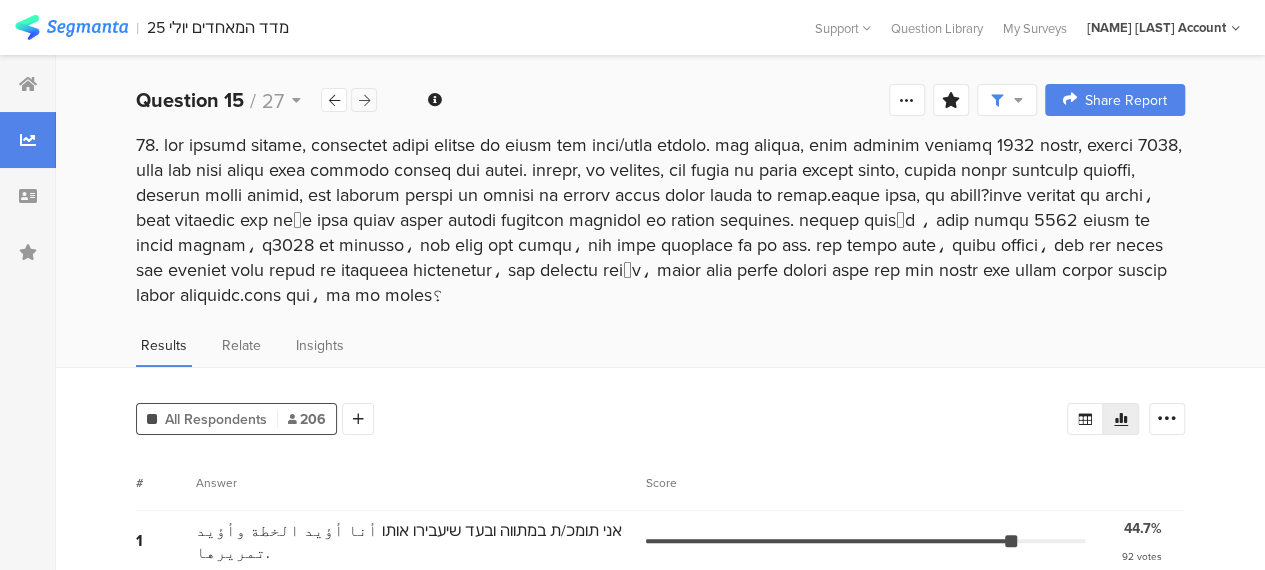click at bounding box center (364, 100) 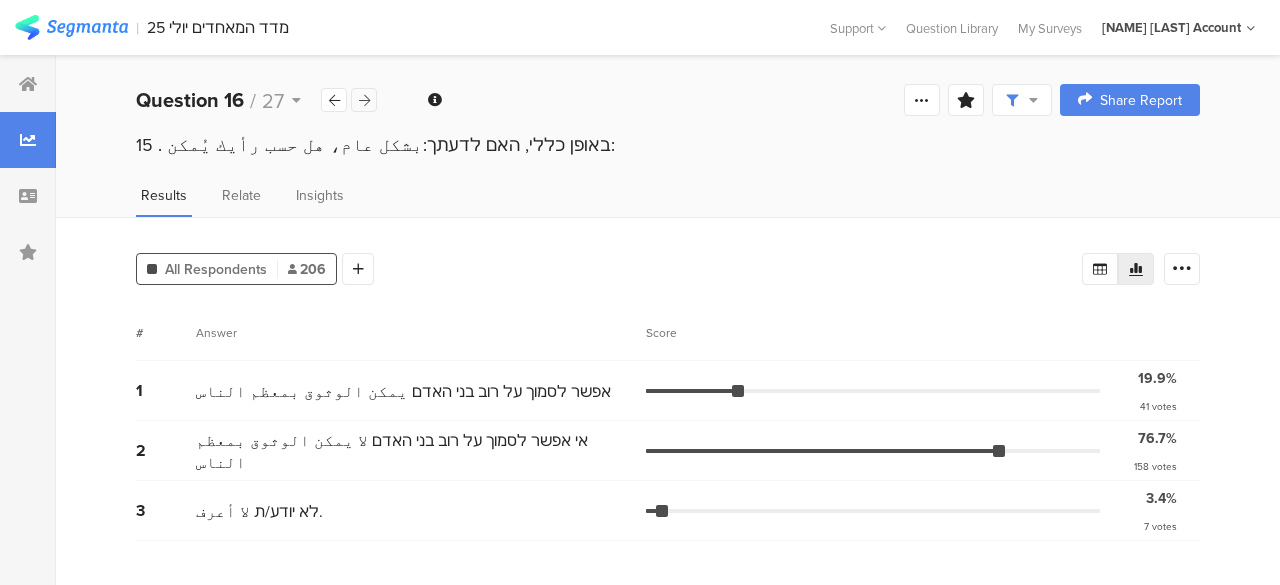 click at bounding box center (364, 100) 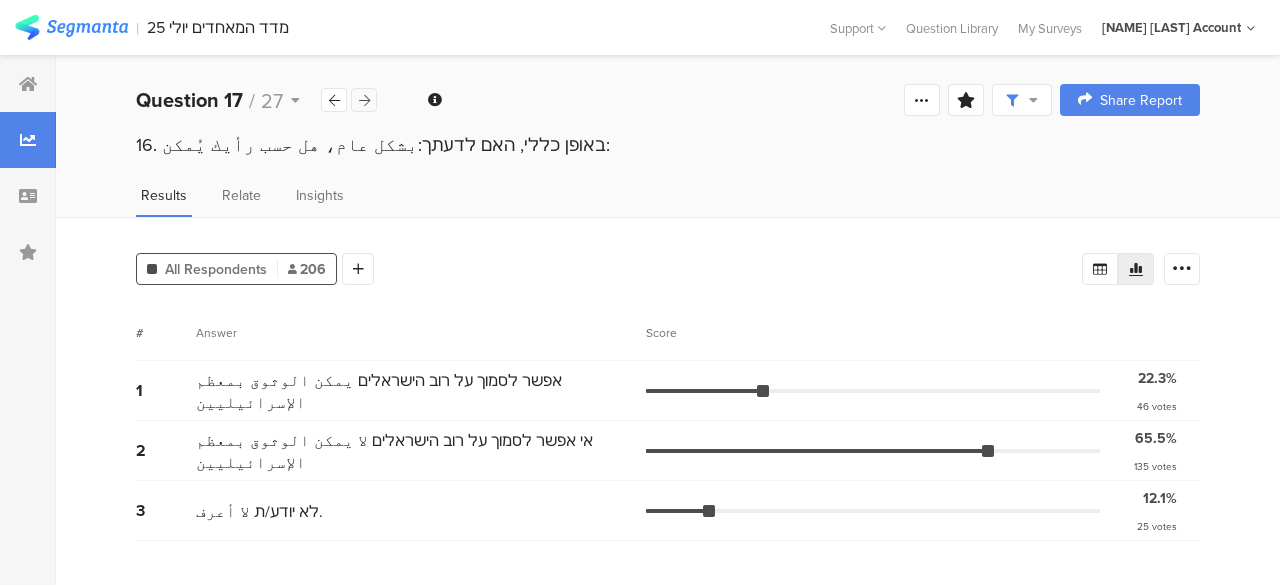 click at bounding box center (364, 100) 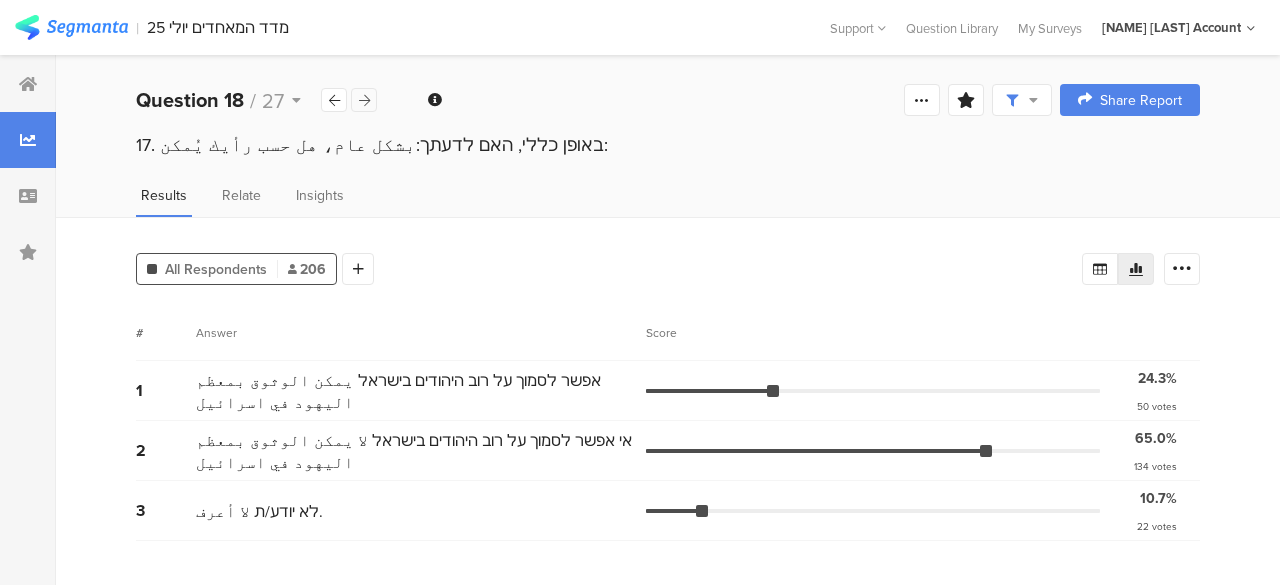 click at bounding box center [364, 100] 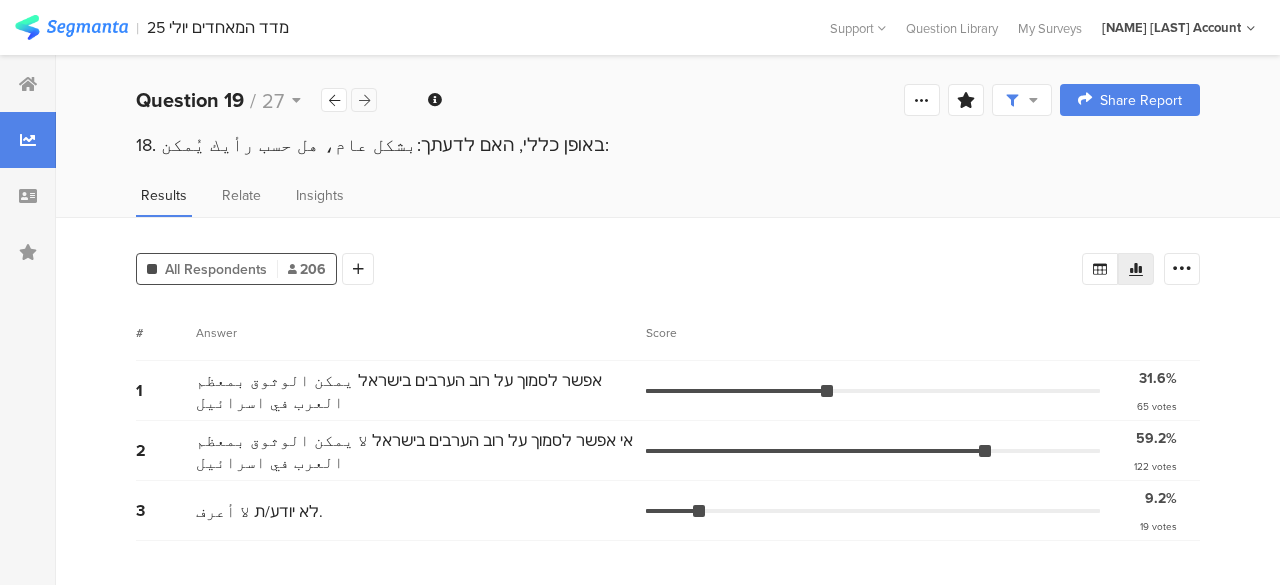 click at bounding box center (364, 100) 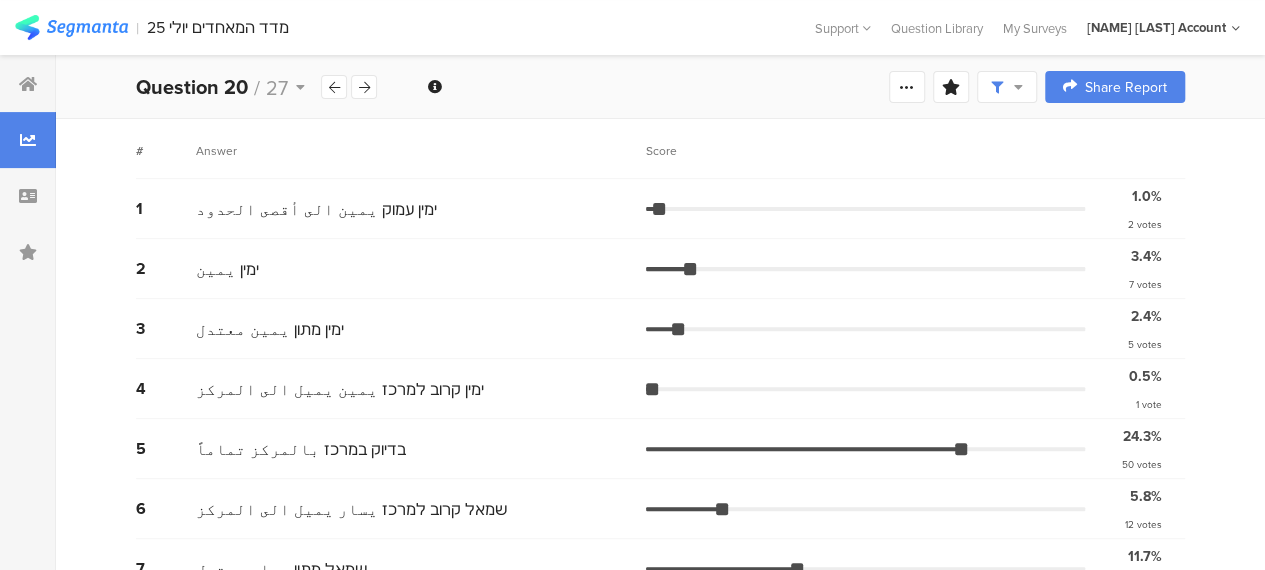scroll, scrollTop: 199, scrollLeft: 0, axis: vertical 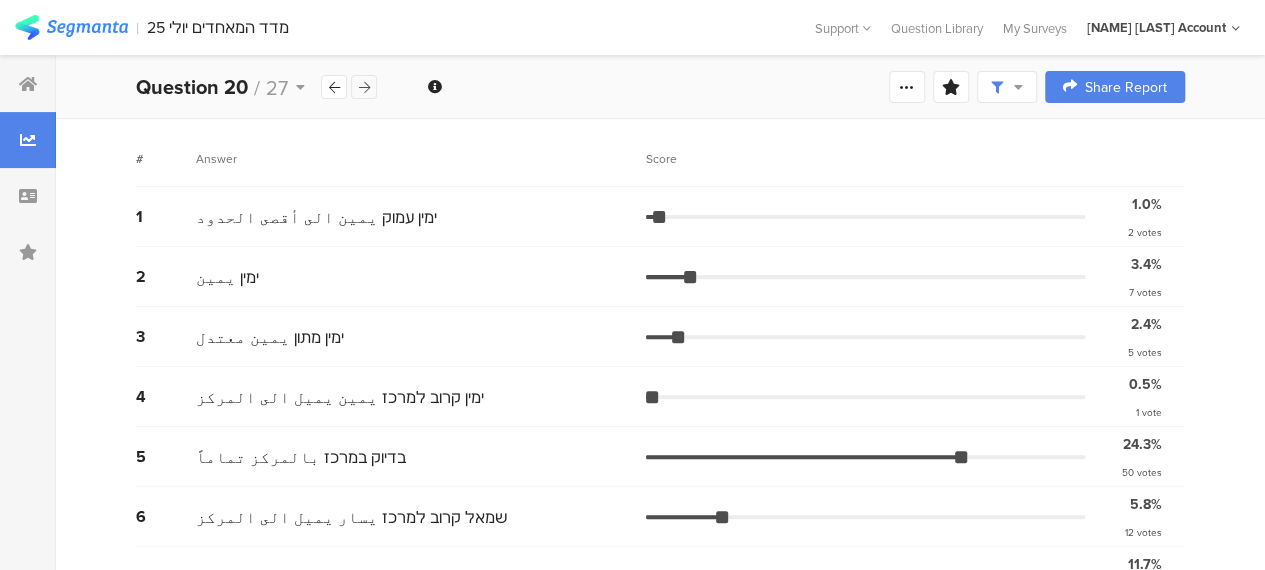 click at bounding box center [364, 87] 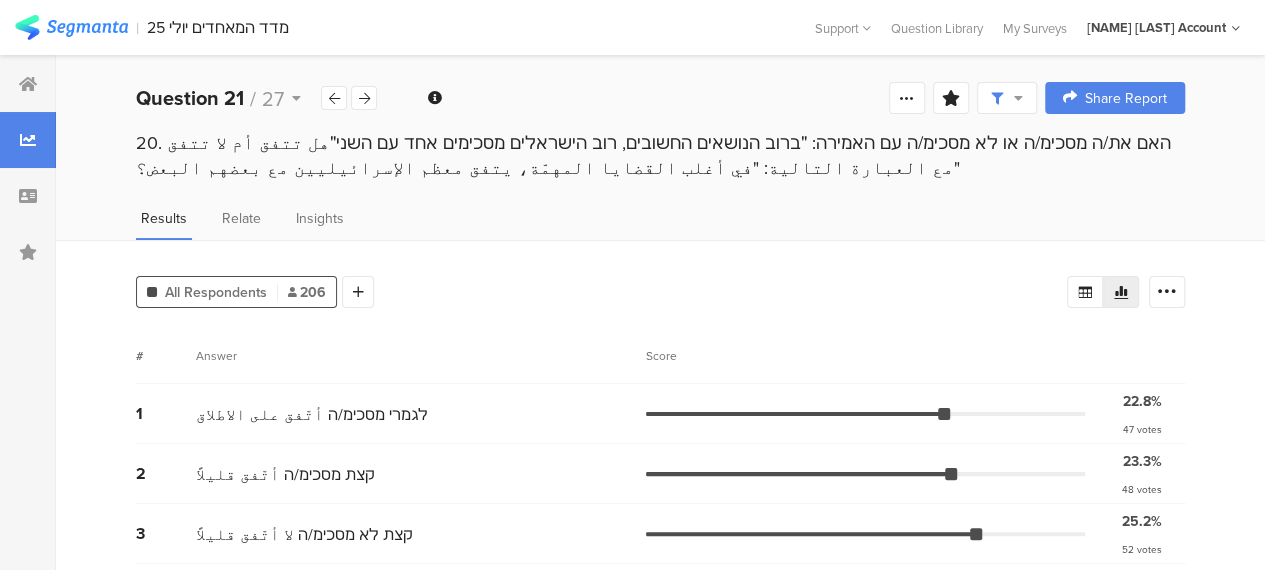 scroll, scrollTop: 0, scrollLeft: 0, axis: both 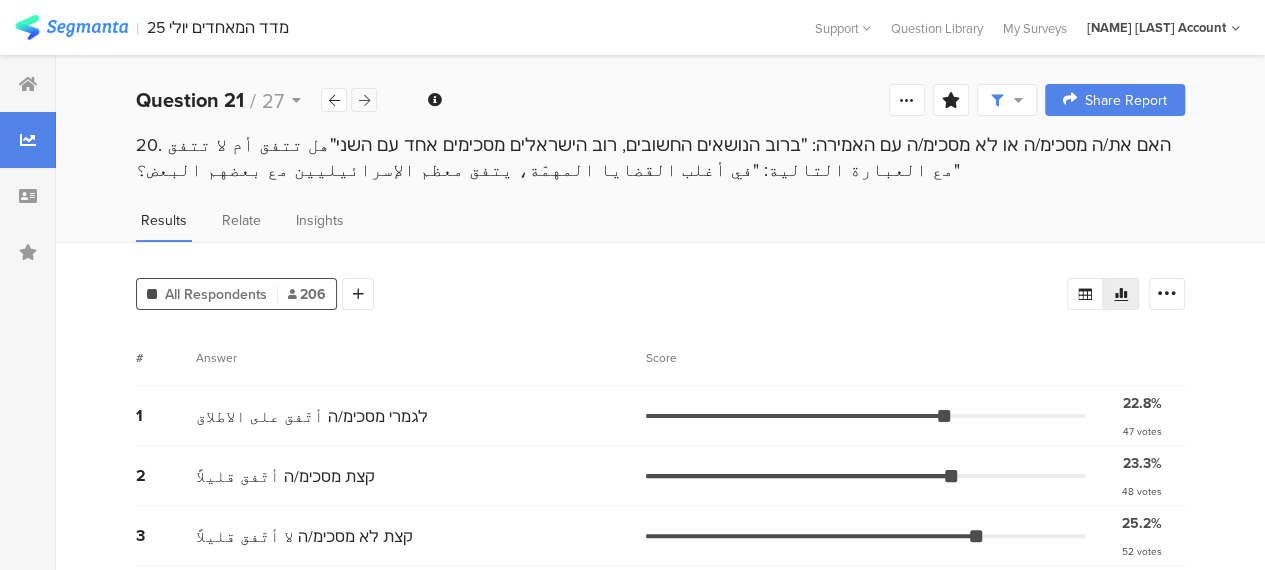 click at bounding box center [364, 100] 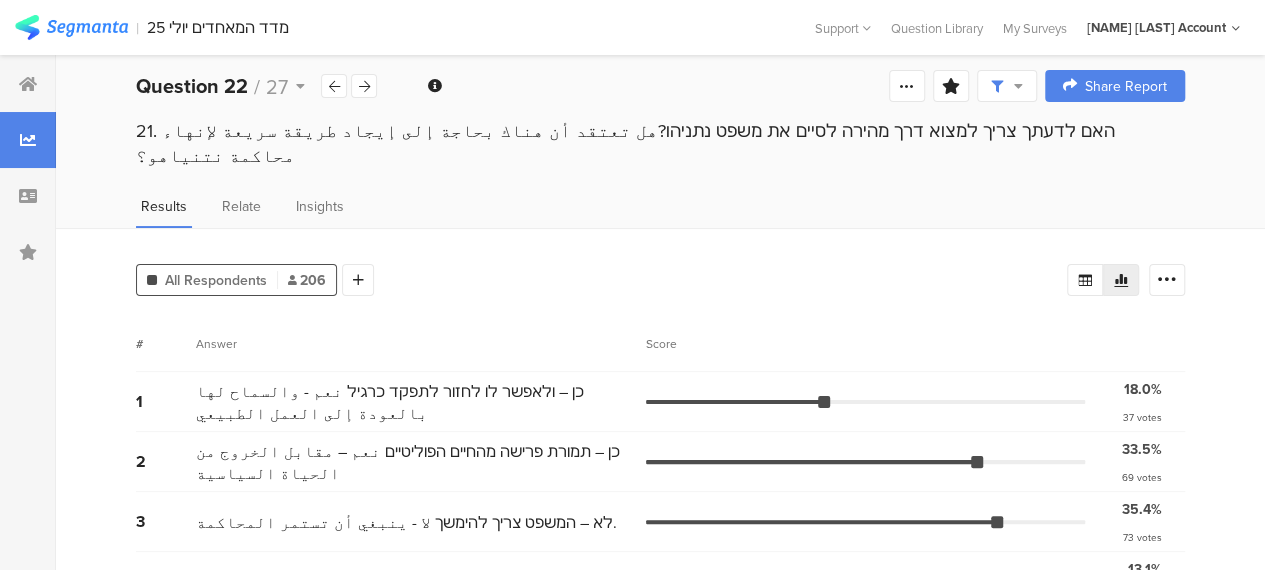 scroll, scrollTop: 0, scrollLeft: 0, axis: both 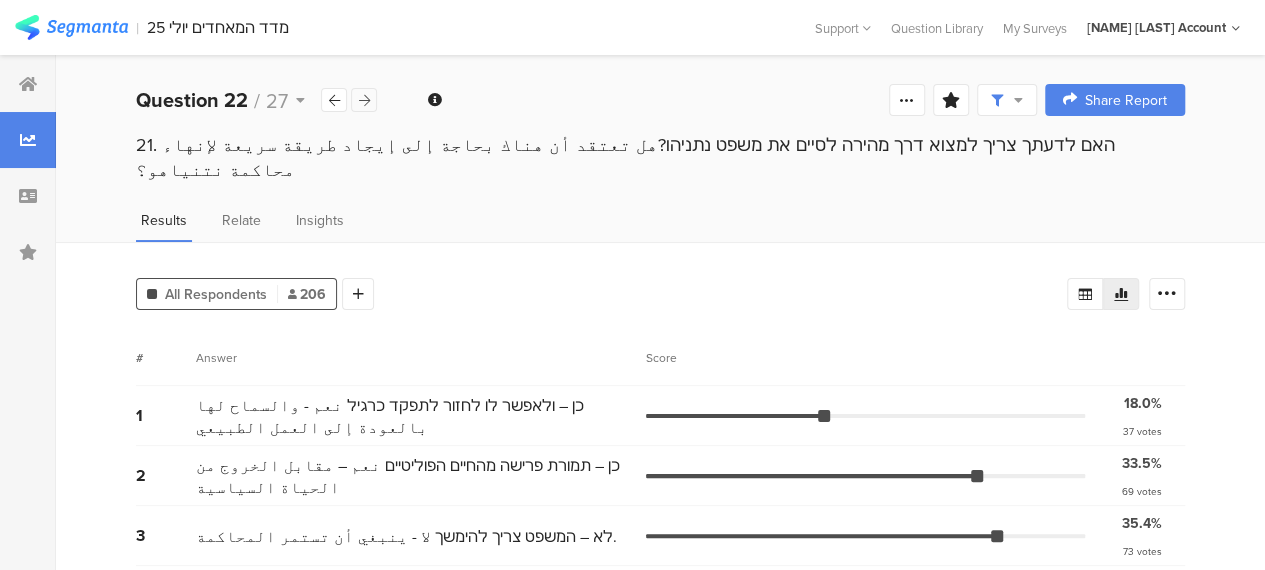 click at bounding box center [364, 100] 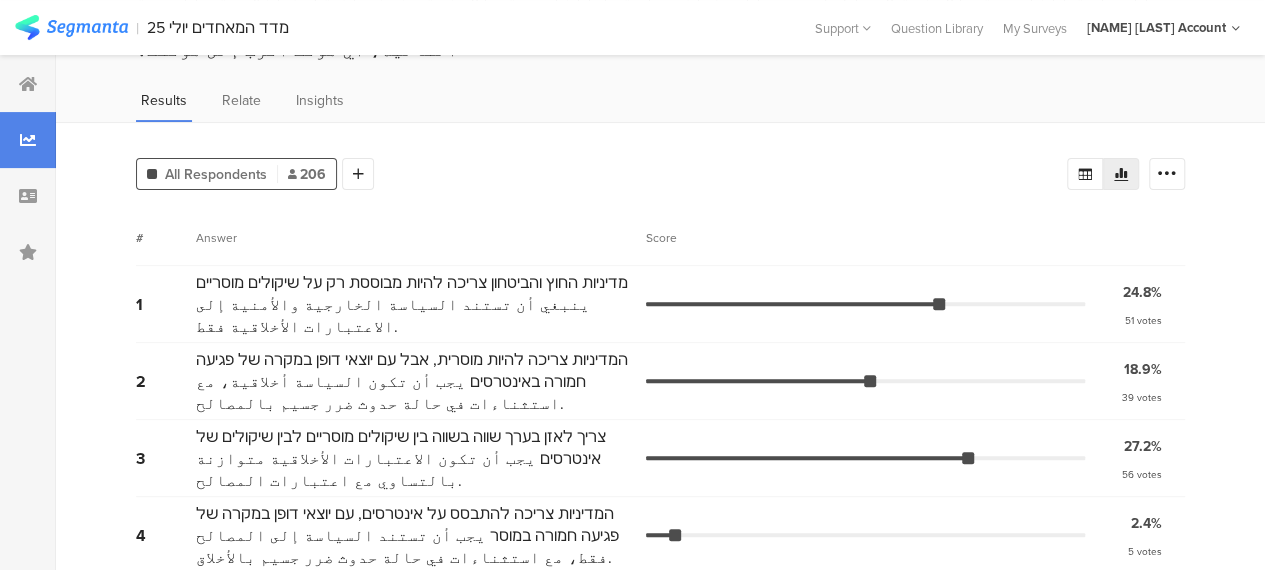 scroll, scrollTop: 0, scrollLeft: 0, axis: both 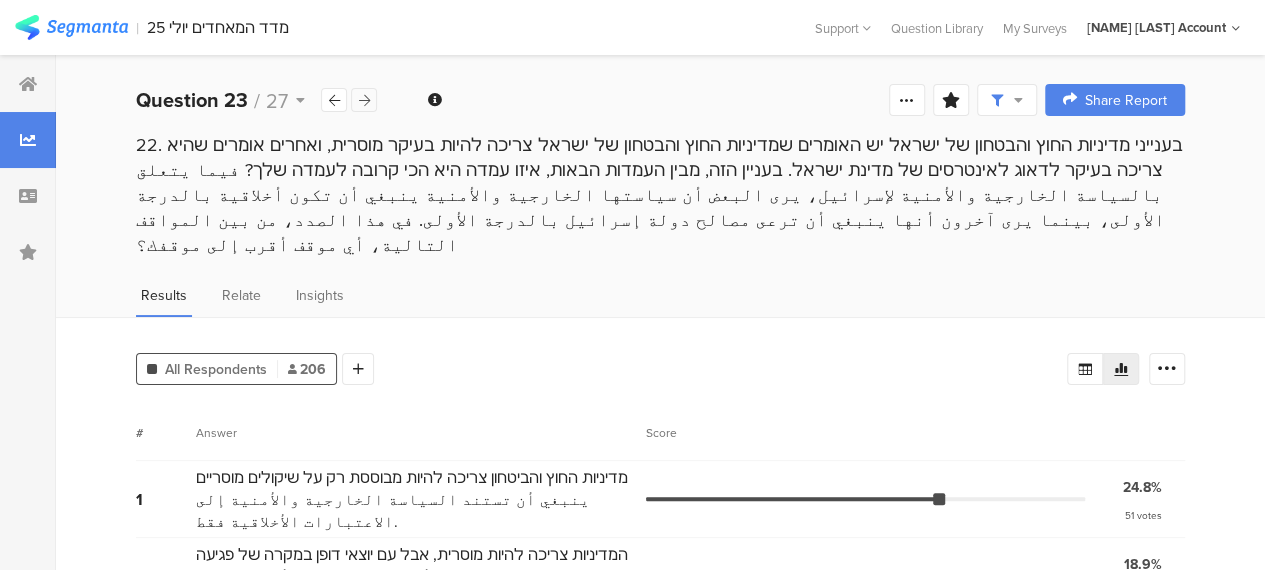 click at bounding box center (364, 100) 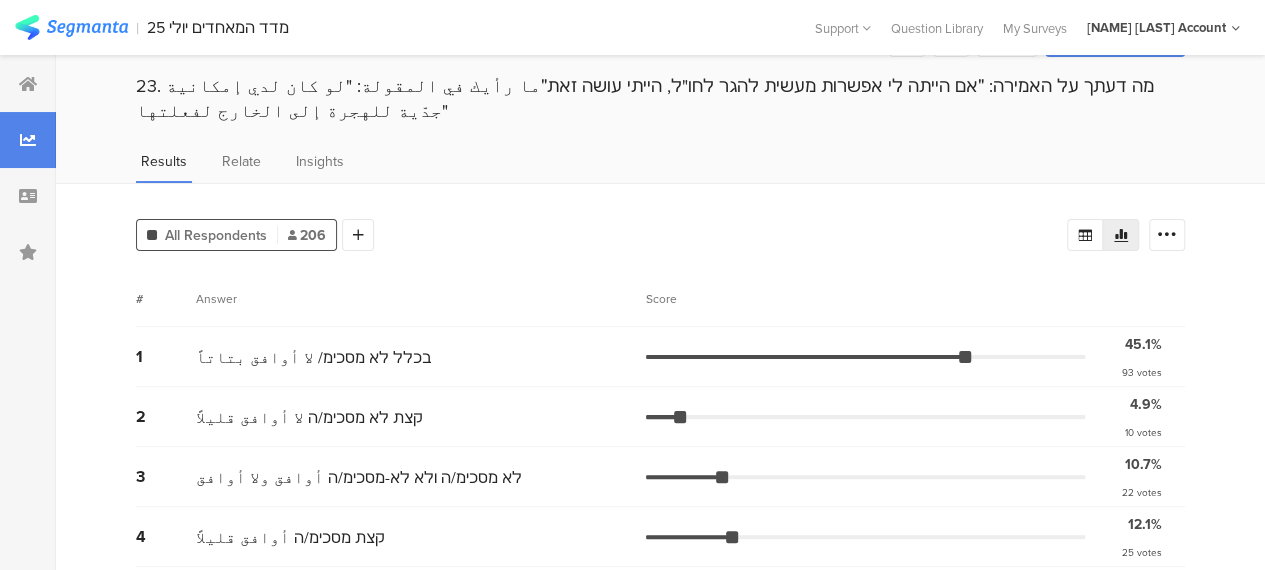 scroll, scrollTop: 0, scrollLeft: 0, axis: both 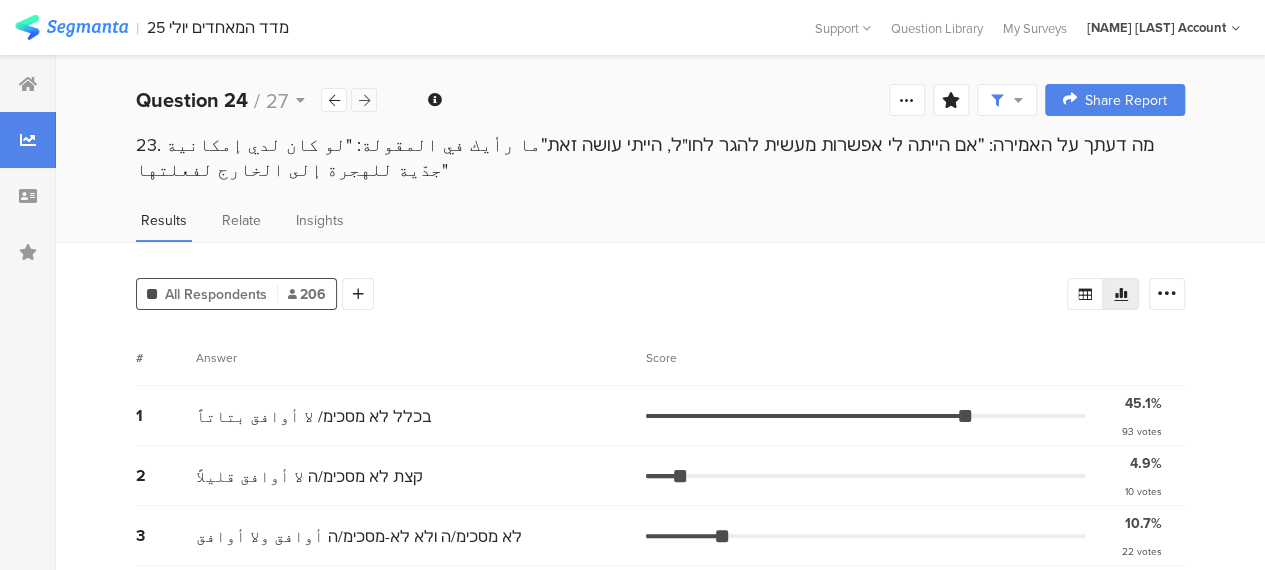 click at bounding box center [364, 100] 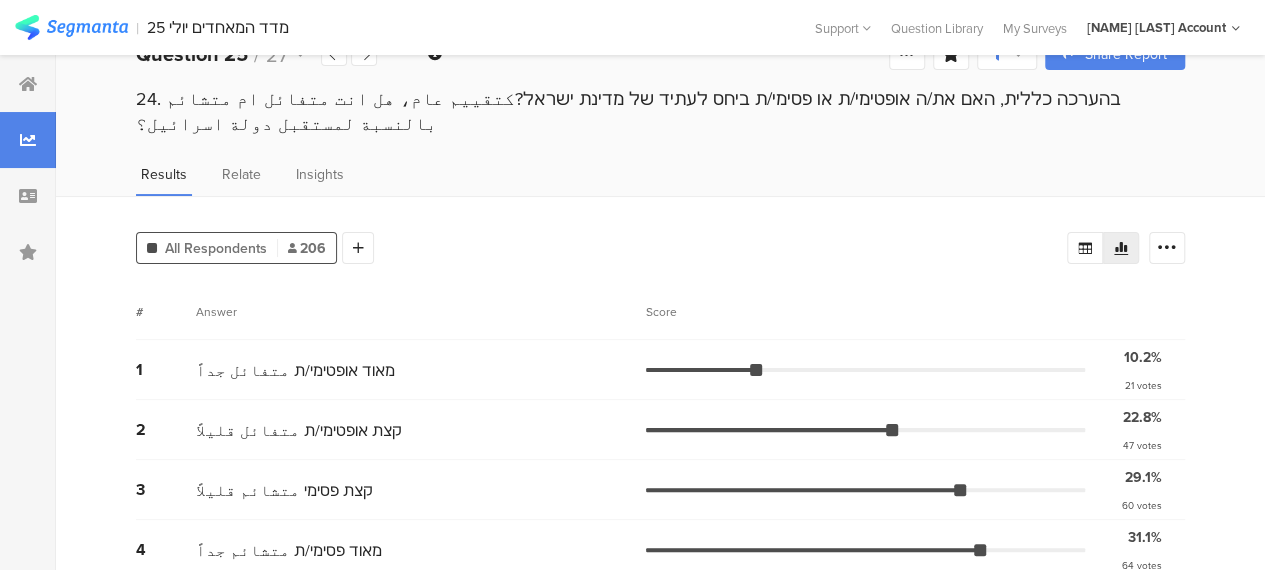 scroll, scrollTop: 0, scrollLeft: 0, axis: both 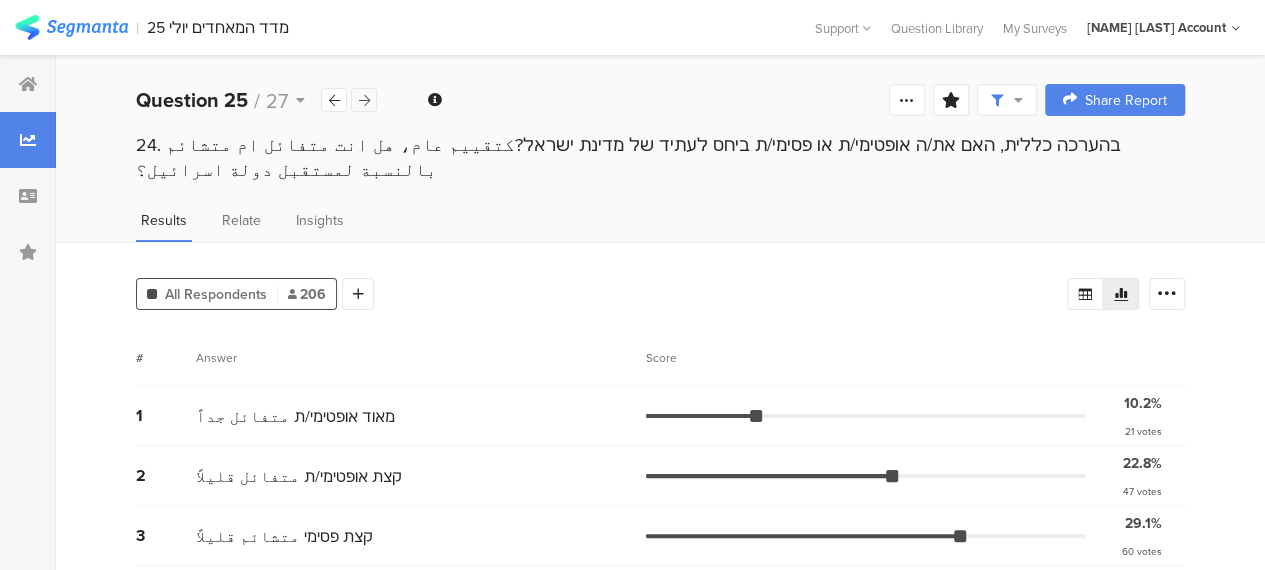 click at bounding box center [364, 100] 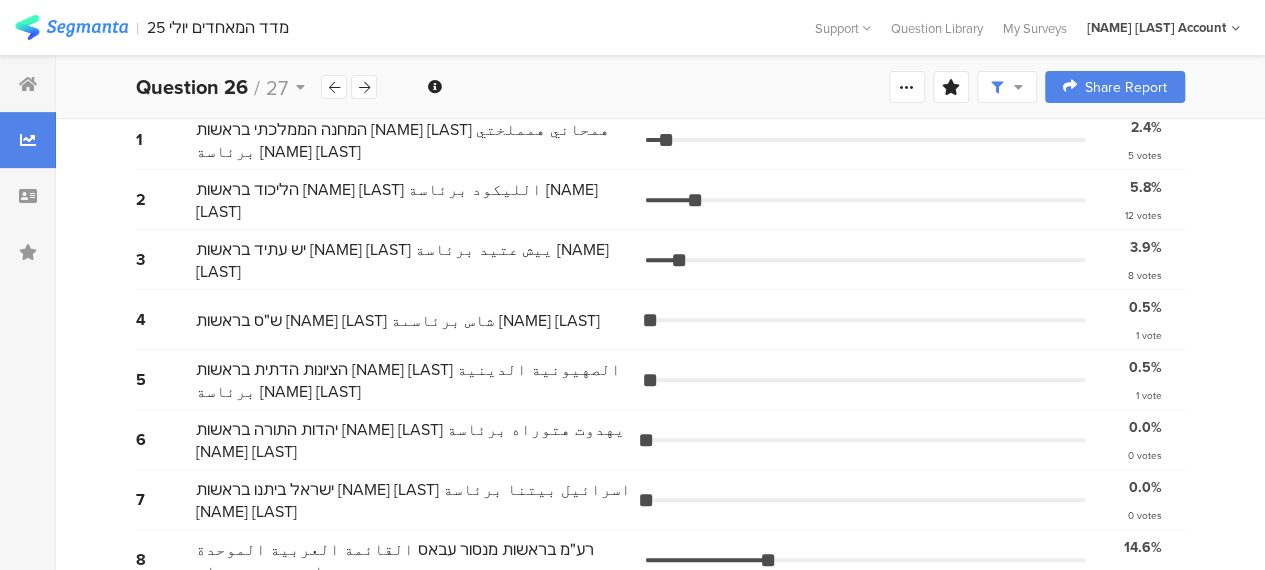 scroll, scrollTop: 300, scrollLeft: 0, axis: vertical 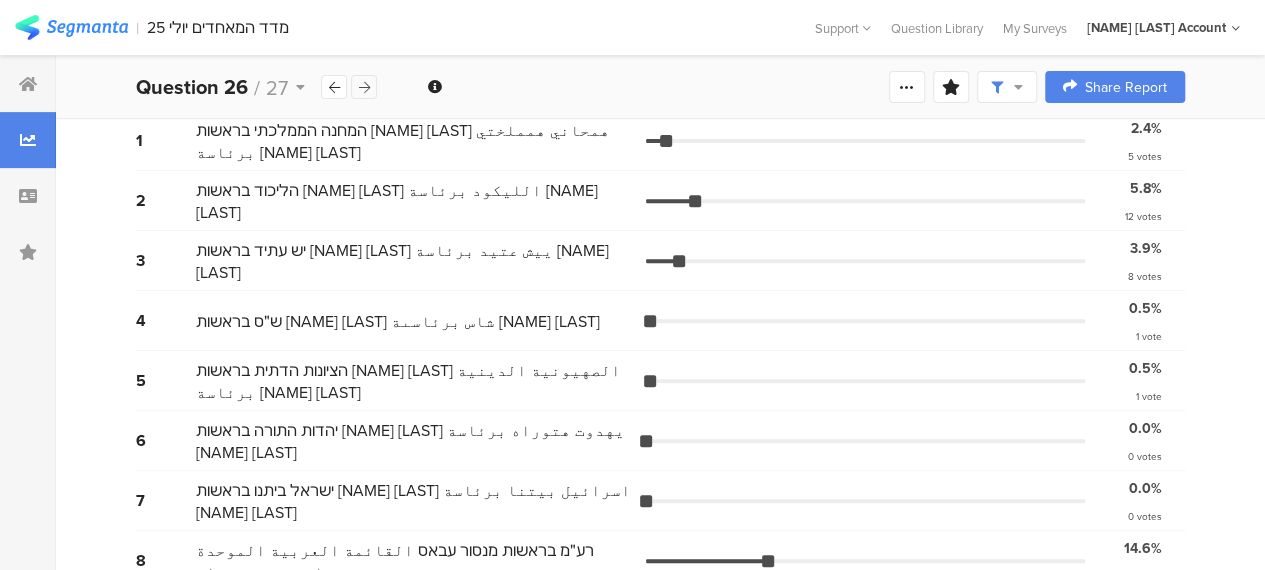 click at bounding box center [364, 87] 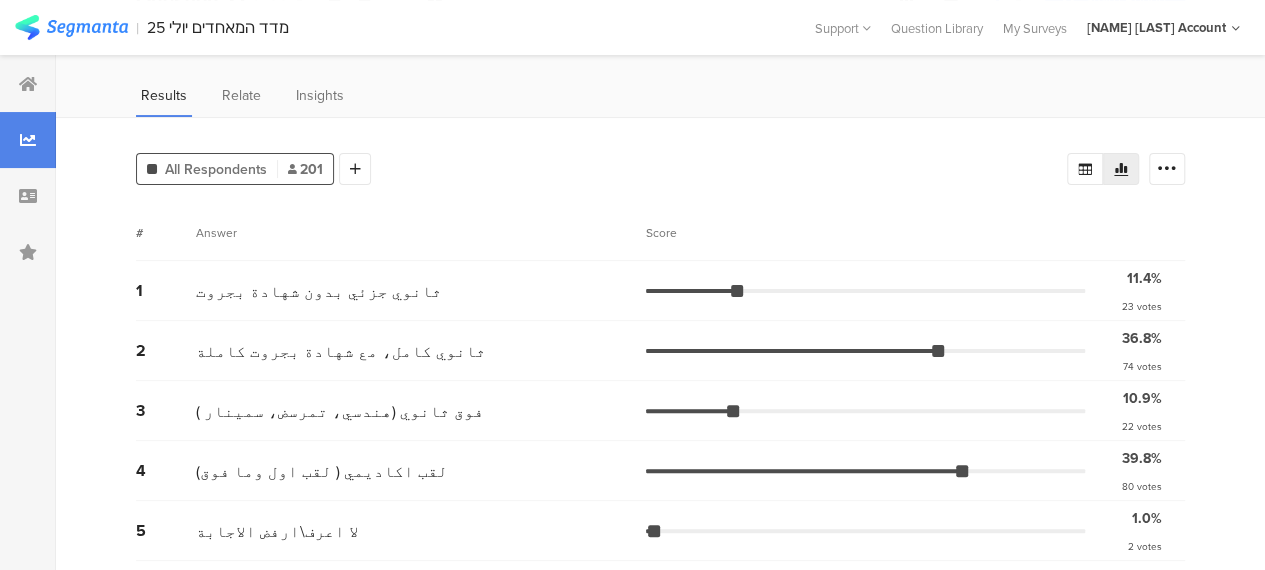 scroll, scrollTop: 0, scrollLeft: 0, axis: both 